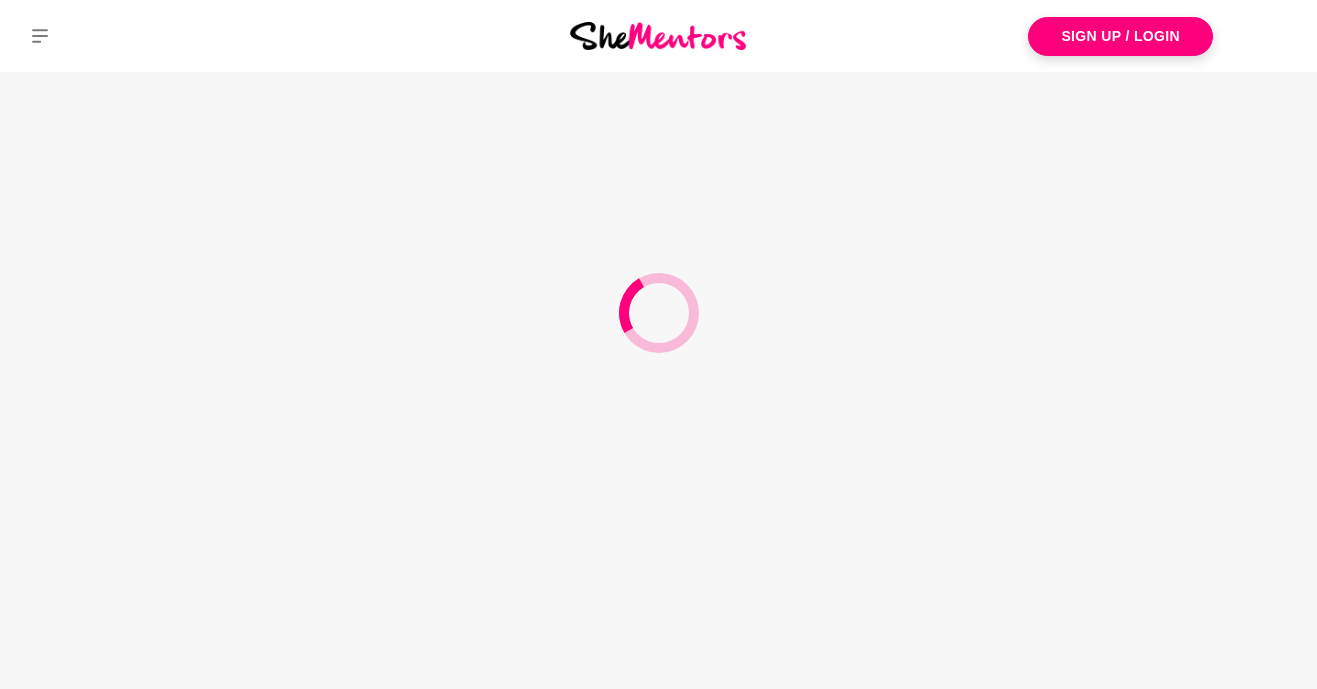 scroll, scrollTop: 0, scrollLeft: 0, axis: both 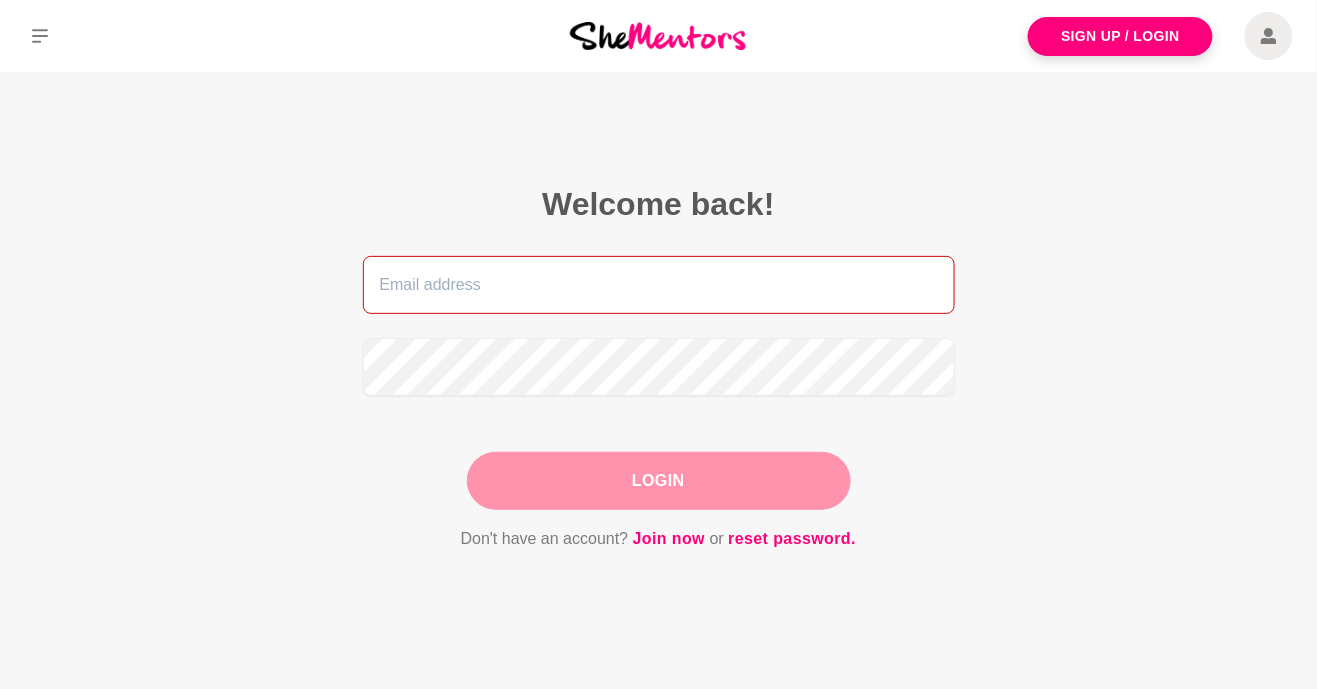 click at bounding box center (659, 285) 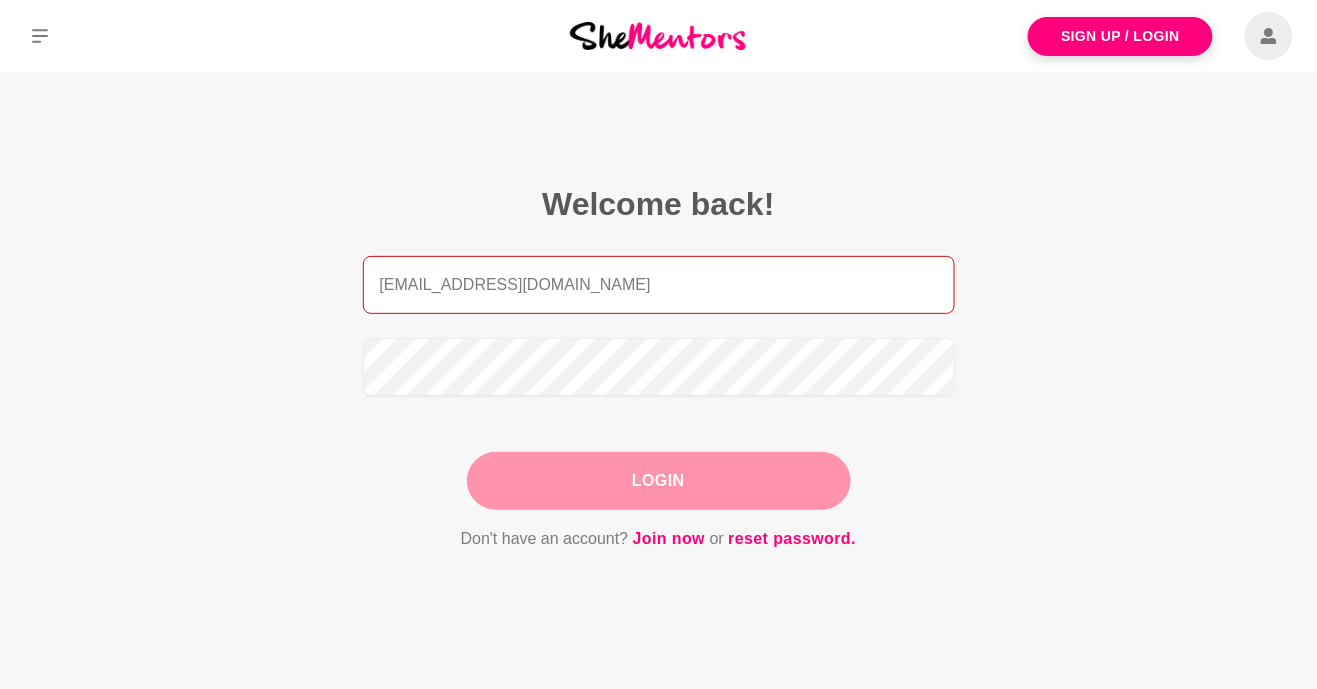 type on "theaylanetwork@gmail.com" 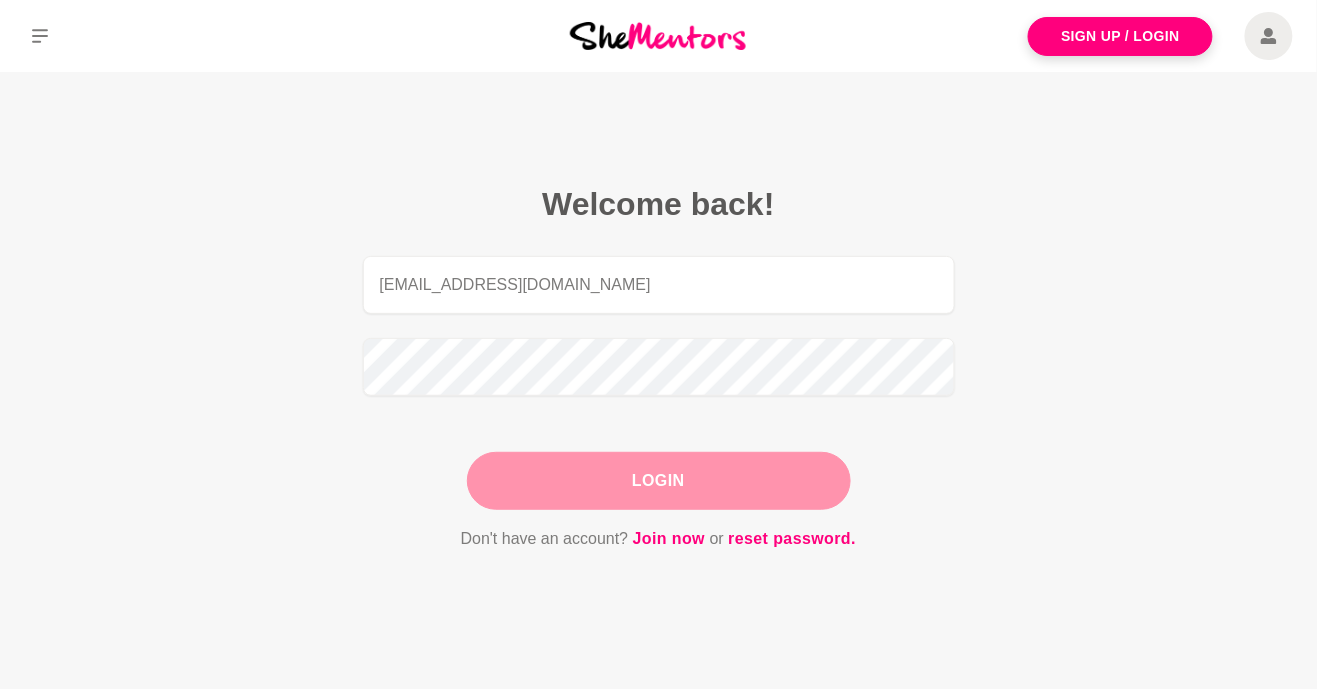 click on "Login" at bounding box center [659, 481] 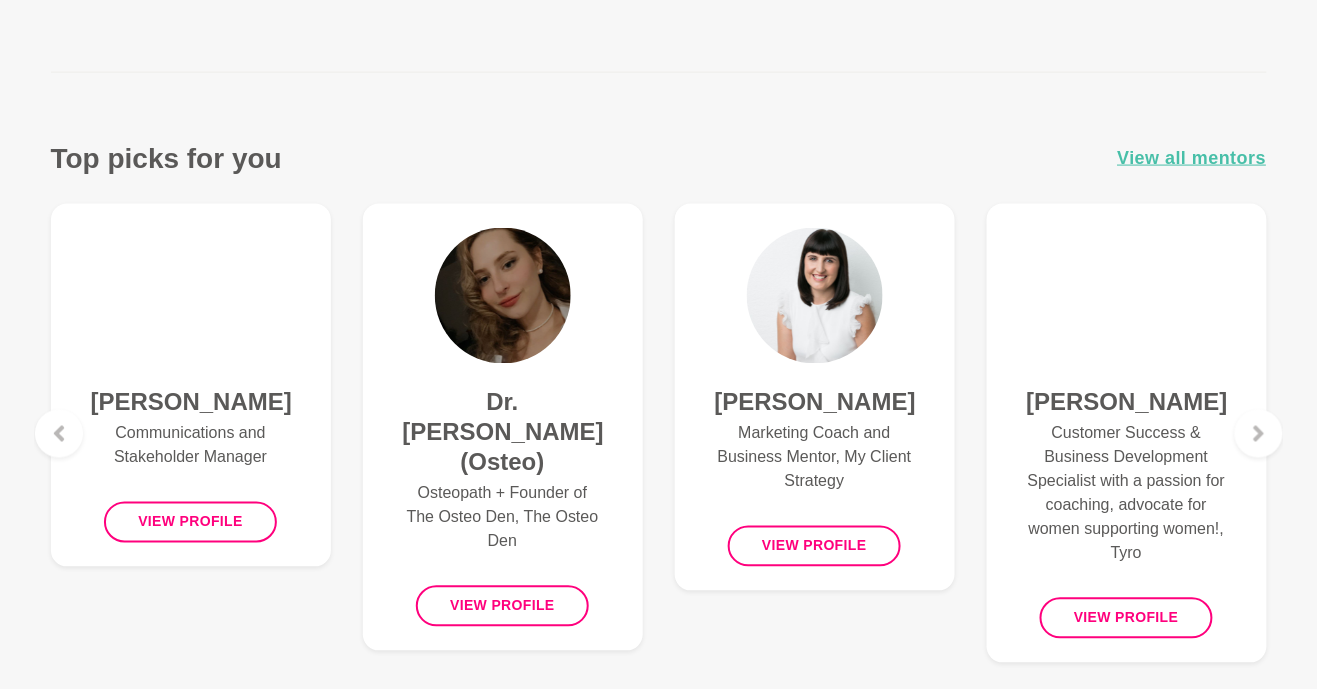 scroll, scrollTop: 711, scrollLeft: 0, axis: vertical 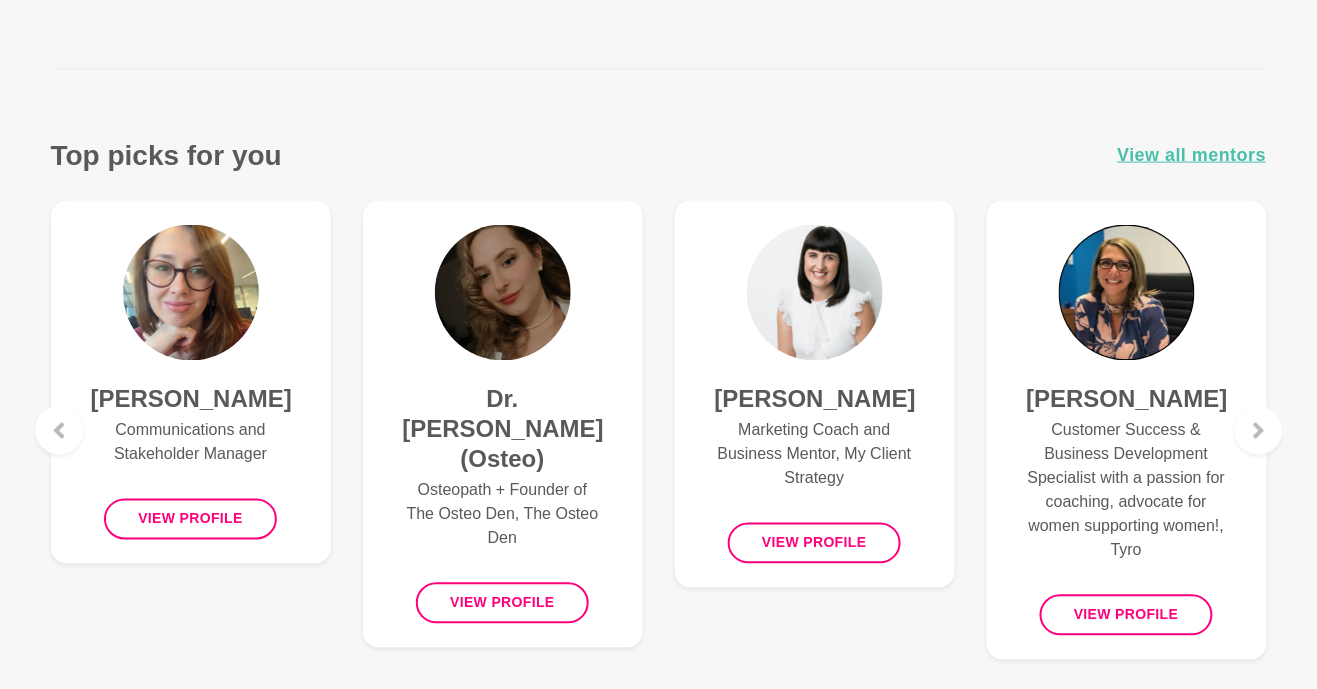 click on "Kate Vertsonis Customer Success & Business Development Specialist with a passion for coaching, advocate for women supporting women!, Tyro  Kate Vertsonis Customer Success & Business Development Specialist with a passion for coaching, advocate for women supporting women!, Tyro  View profile" at bounding box center (1127, 430) 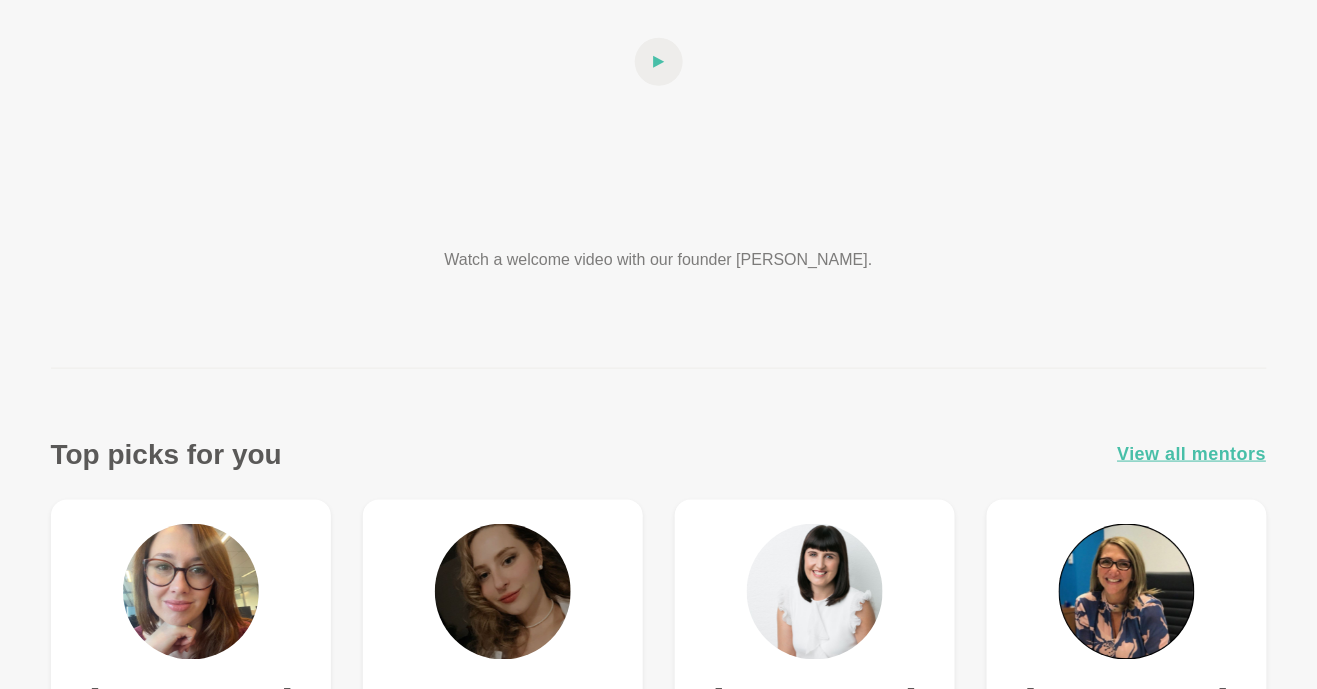 scroll, scrollTop: 0, scrollLeft: 0, axis: both 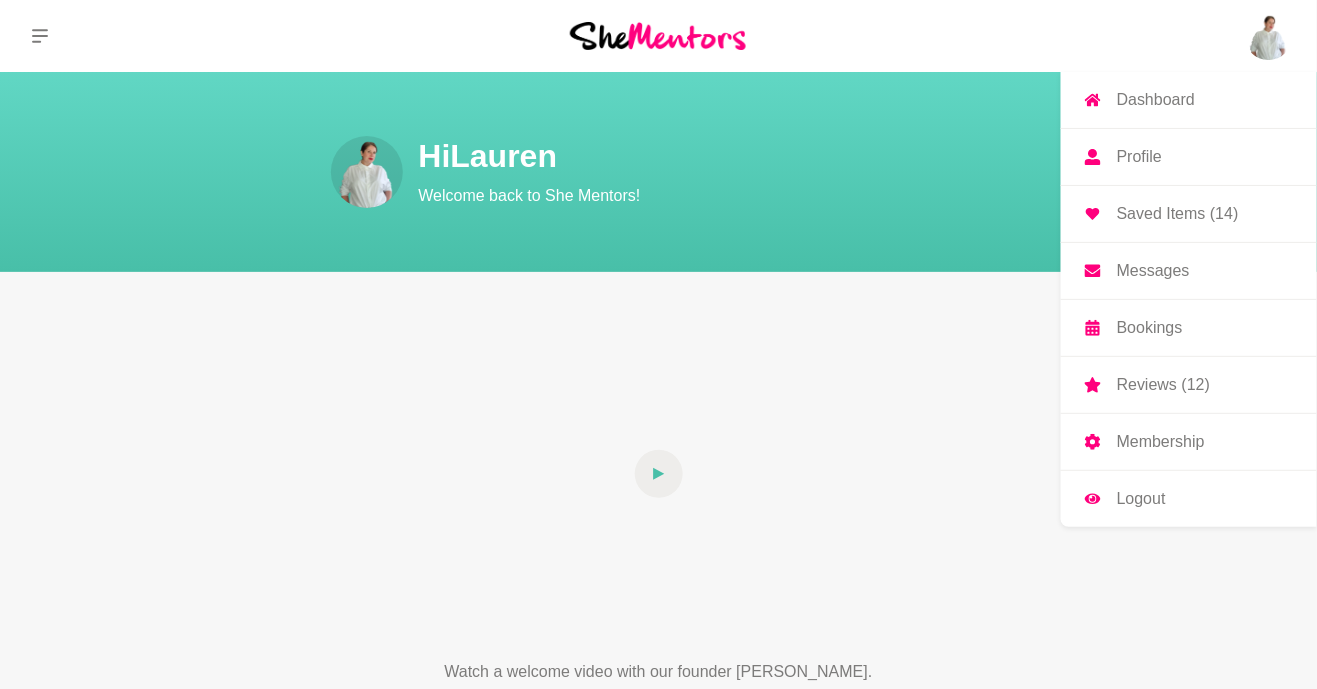 click at bounding box center (1269, 36) 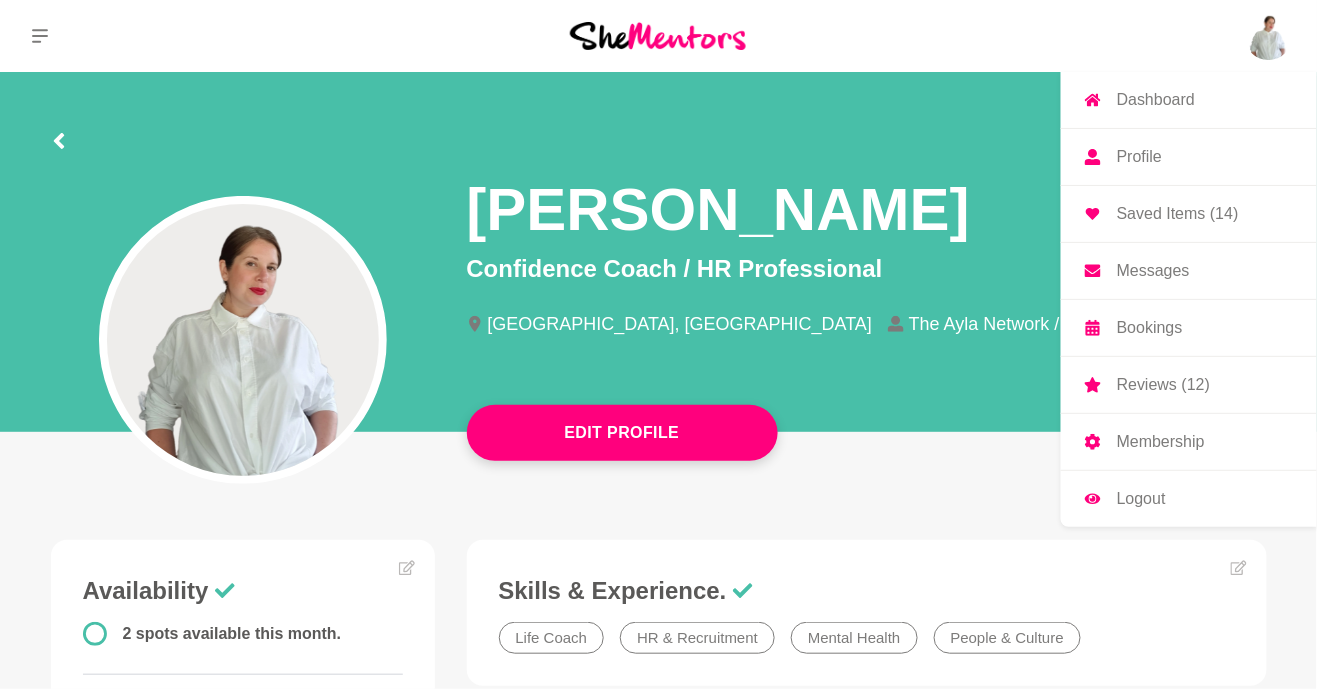 click on "Profile" at bounding box center [1189, 157] 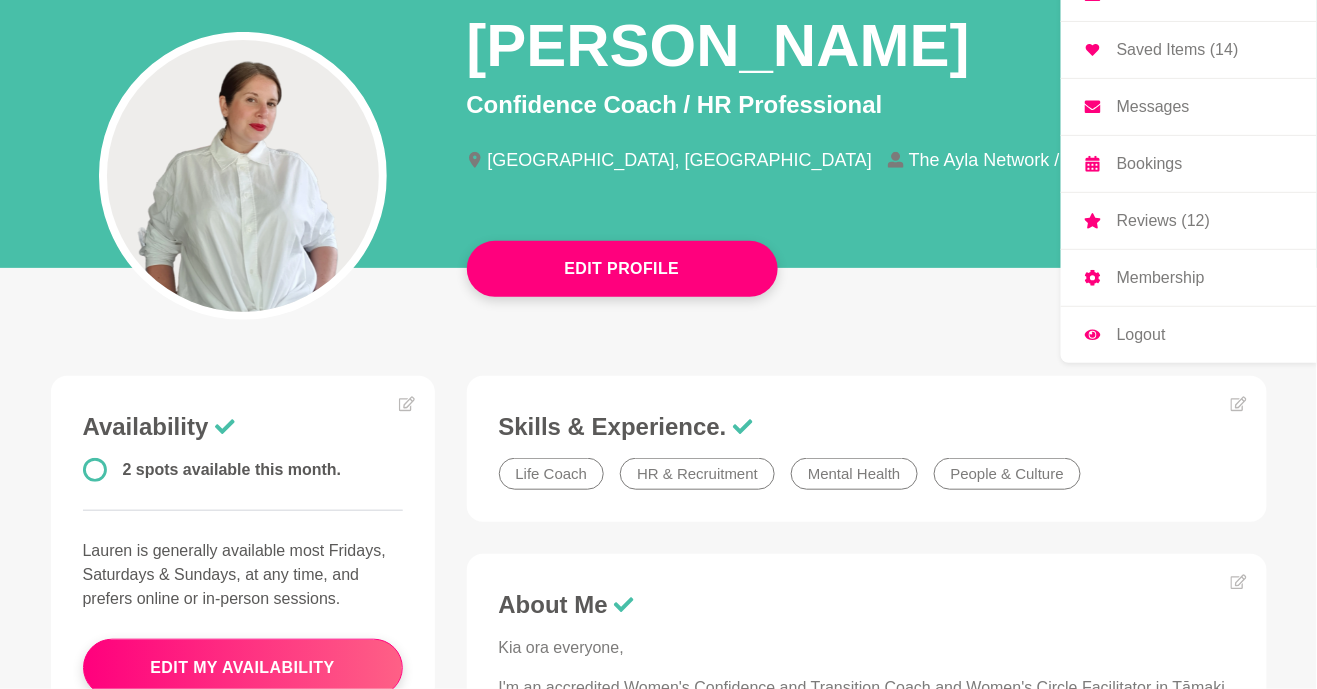 scroll, scrollTop: 175, scrollLeft: 0, axis: vertical 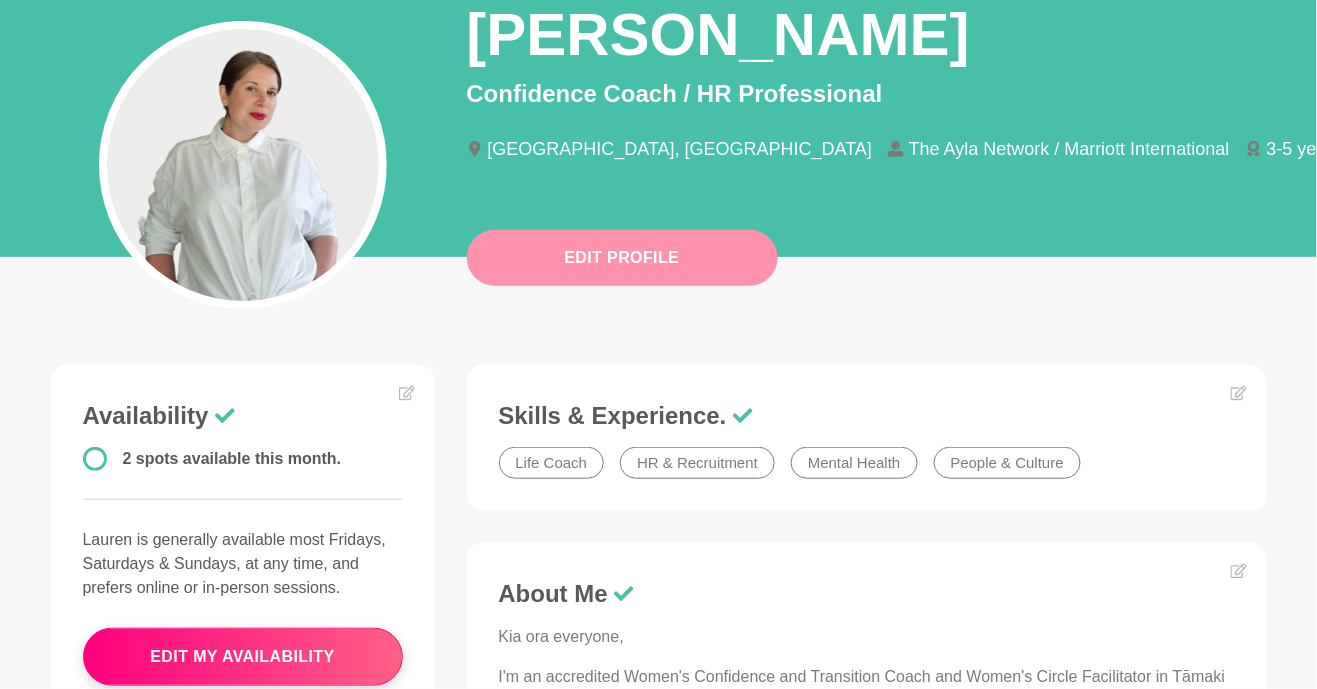 click on "Edit Profile" at bounding box center (622, 258) 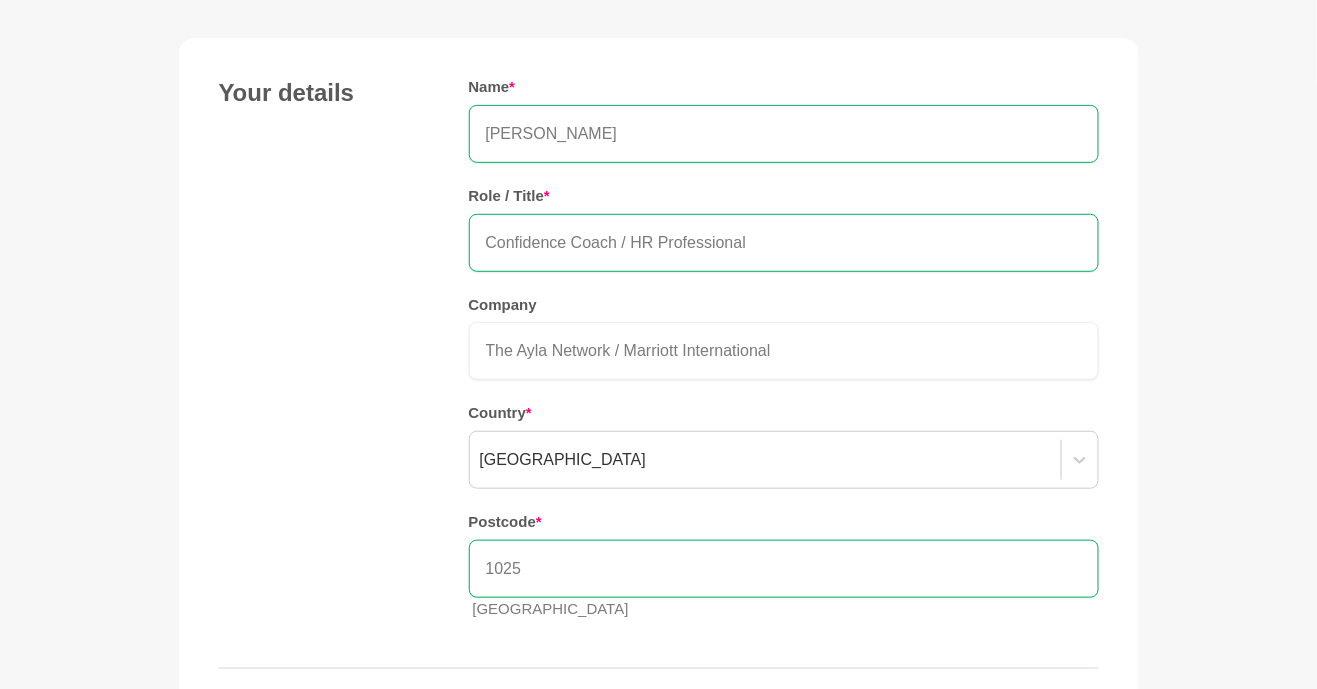 scroll, scrollTop: 171, scrollLeft: 0, axis: vertical 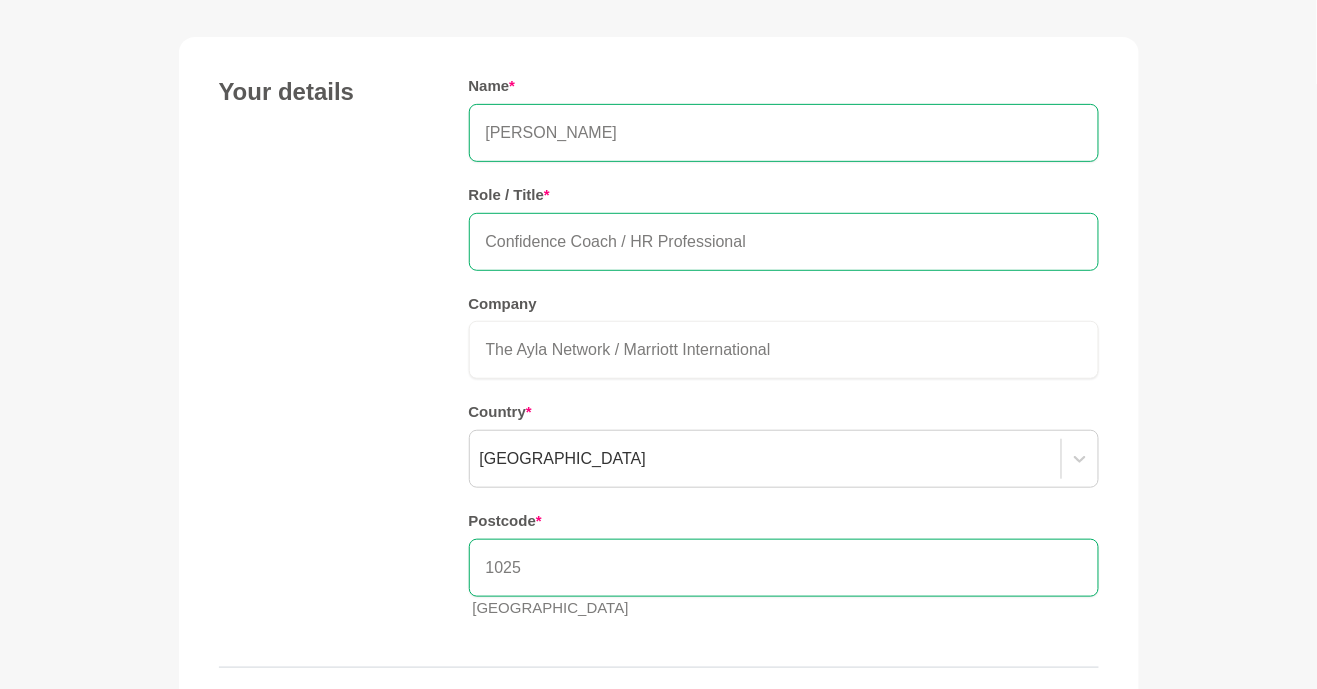 click on "Confidence Coach / HR Professional" at bounding box center (784, 242) 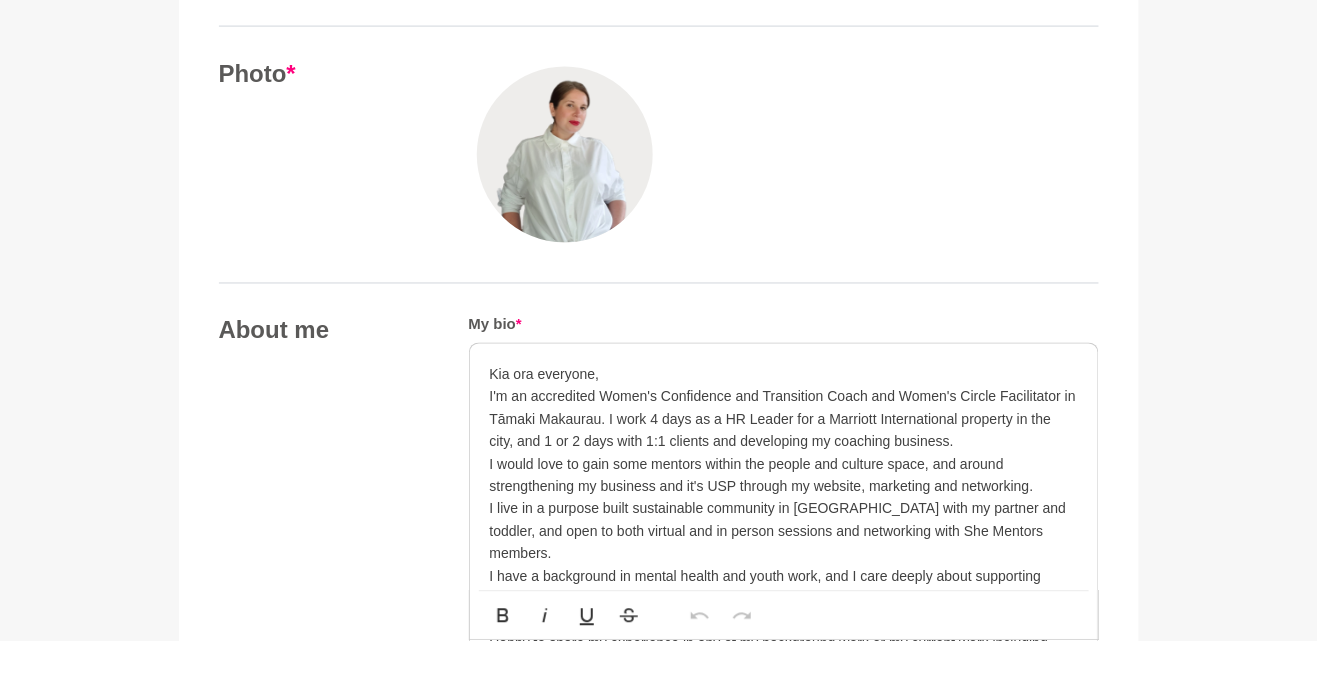 scroll, scrollTop: 764, scrollLeft: 0, axis: vertical 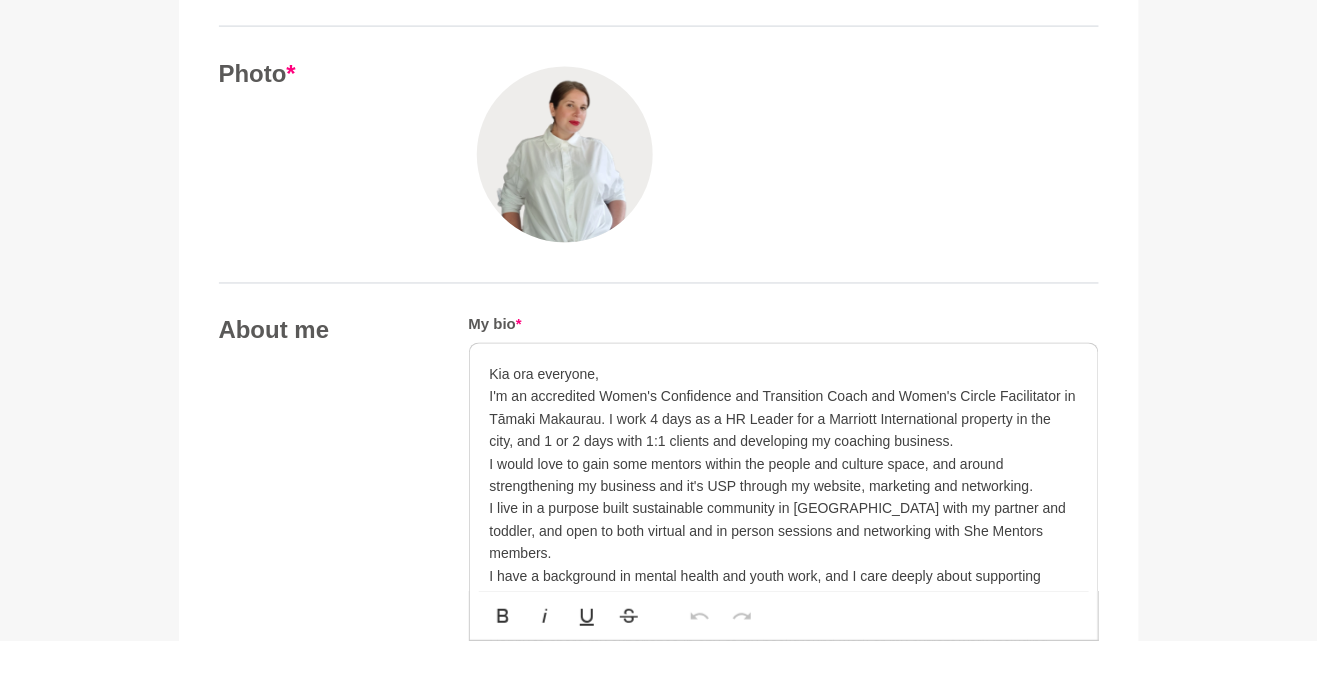 type on "Coach for Professional Women / HR Professional" 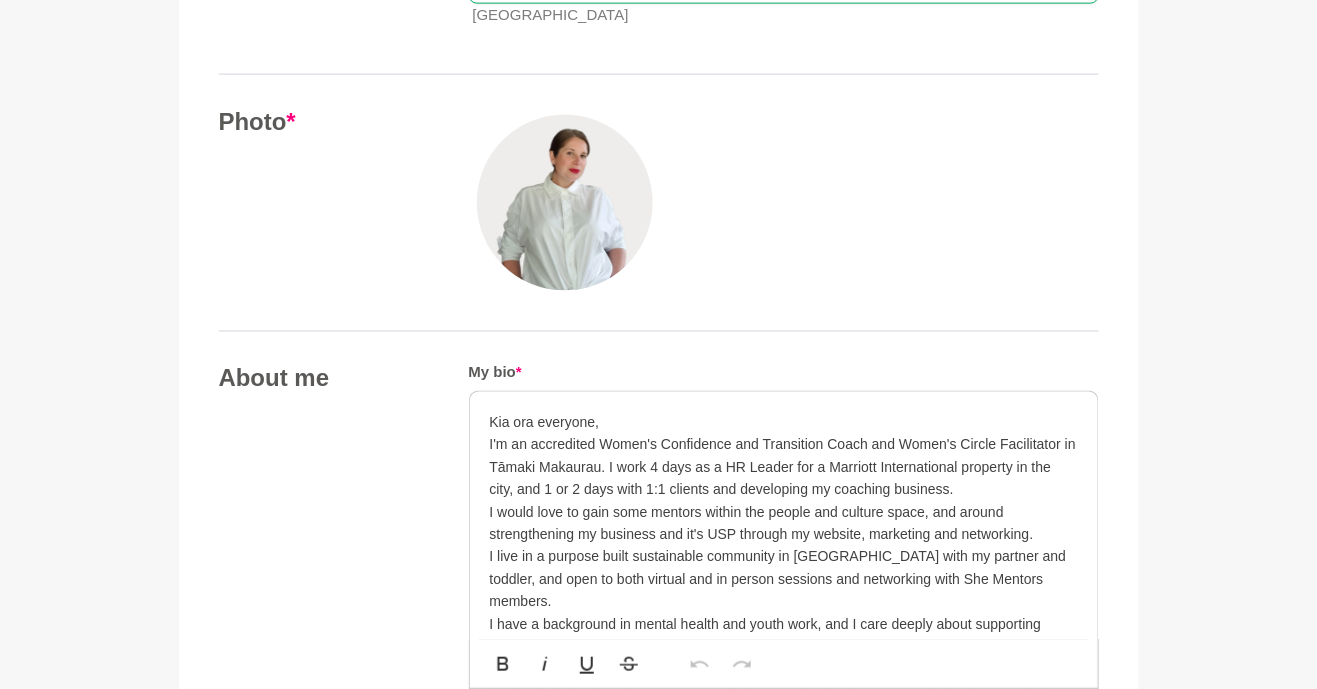 click at bounding box center (565, 203) 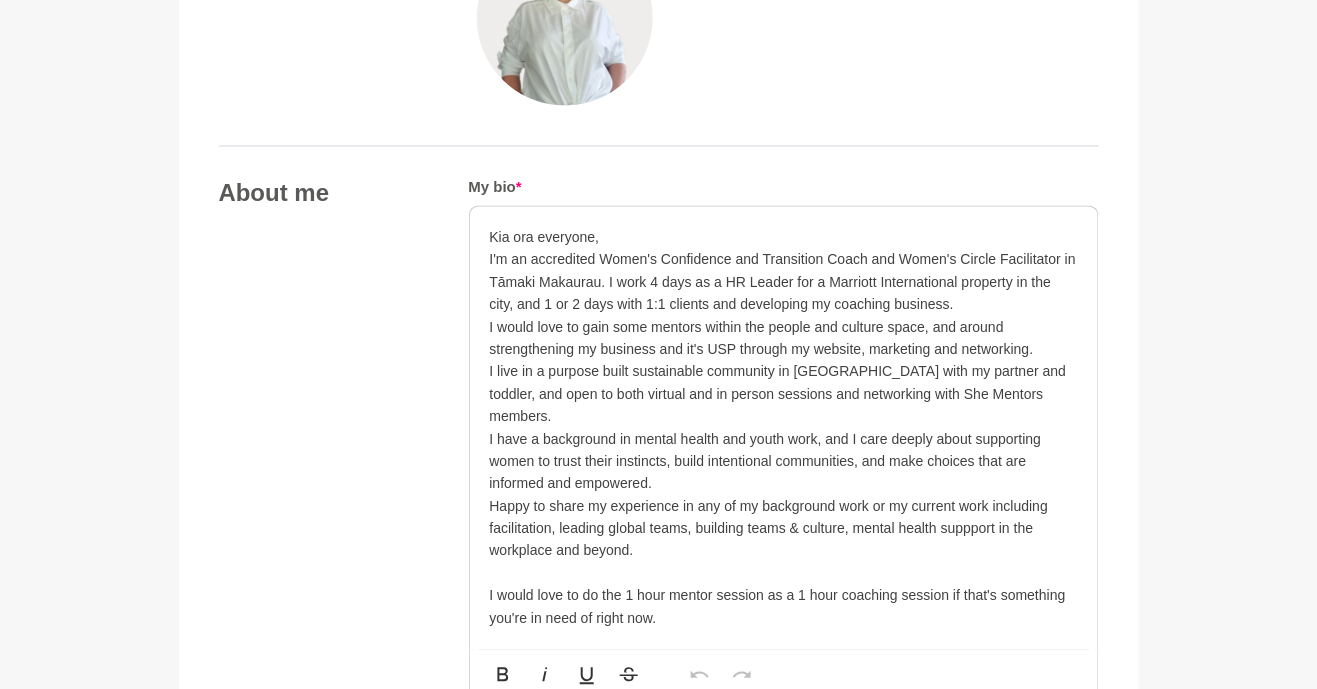 scroll, scrollTop: 954, scrollLeft: 0, axis: vertical 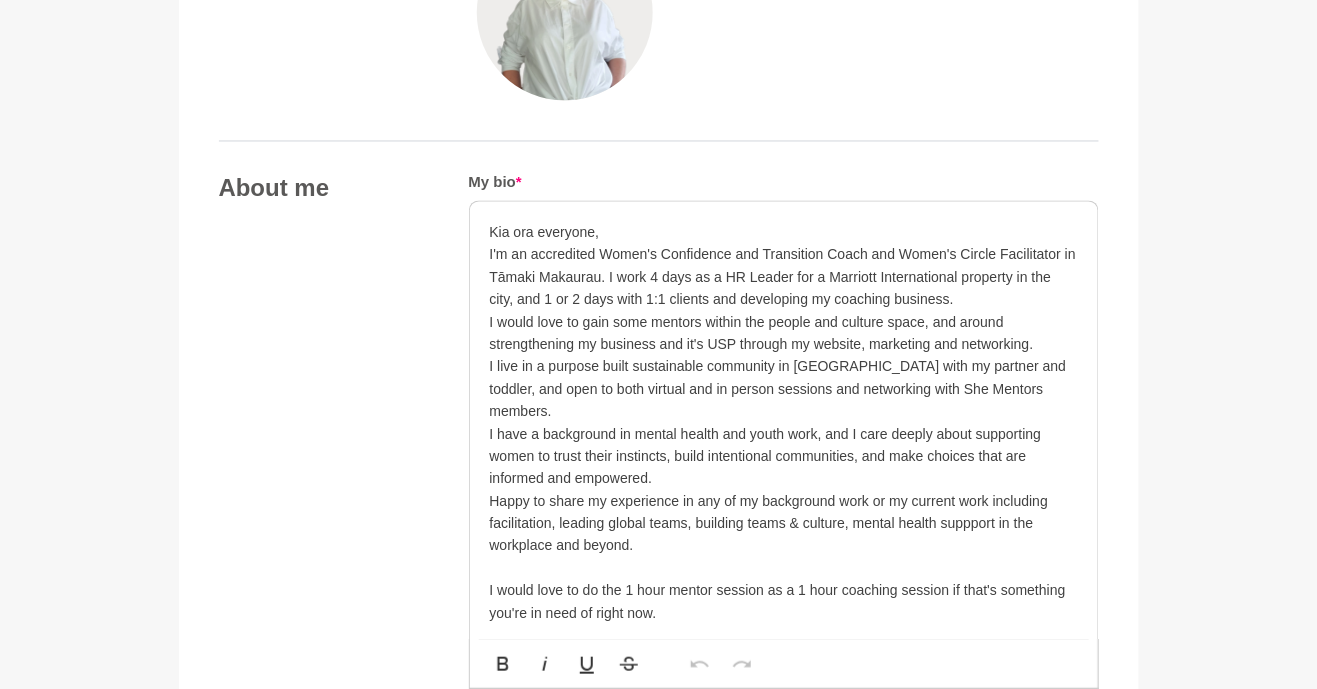 click on "I'm an accredited Women's Confidence and Transition Coach and Women's Circle Facilitator in Tāmaki Makaurau. I work 4 days as a HR Leader for a Marriott International property in the city, and 1 or 2 days with 1:1 clients and developing my coaching business." at bounding box center (784, 277) 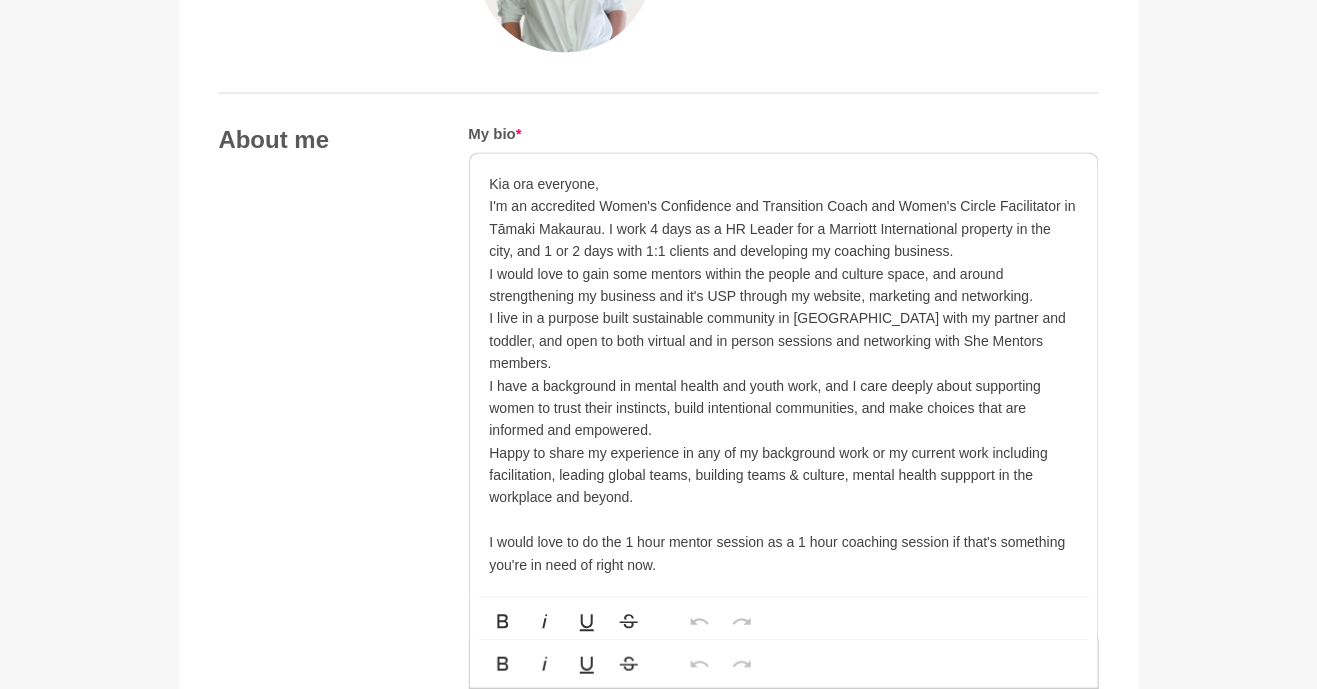 scroll, scrollTop: 1050, scrollLeft: 0, axis: vertical 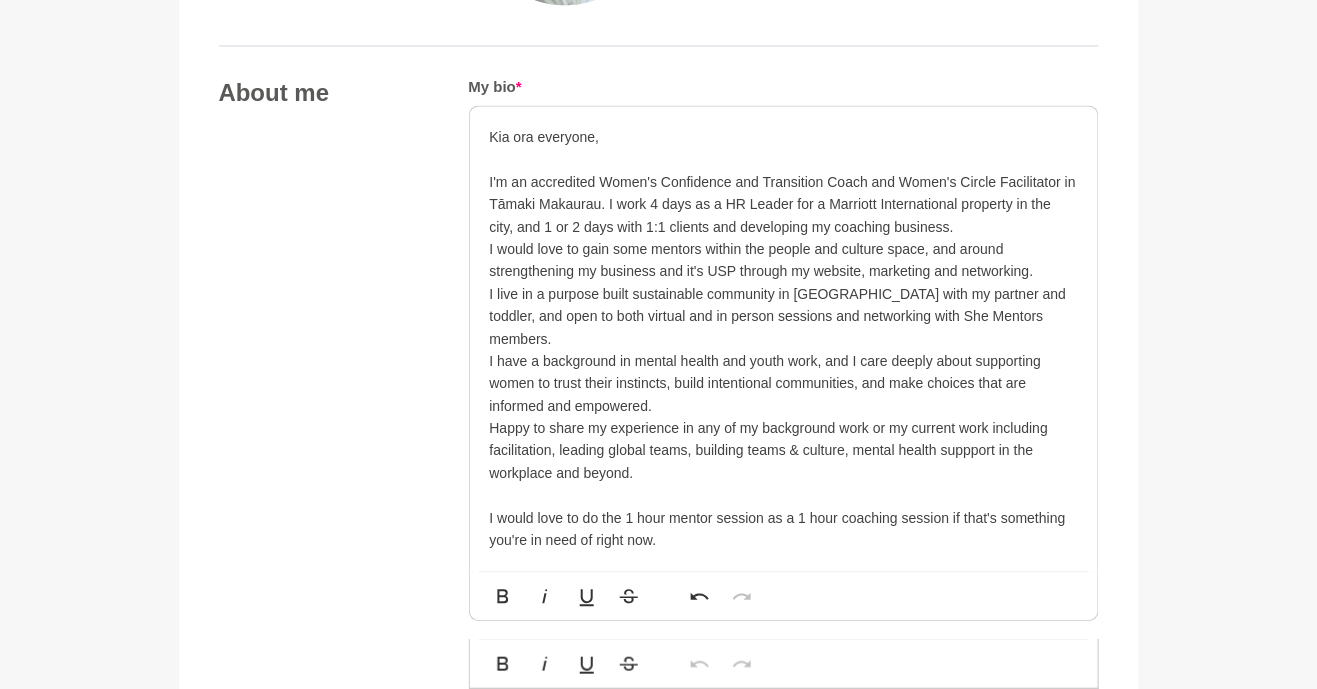 type 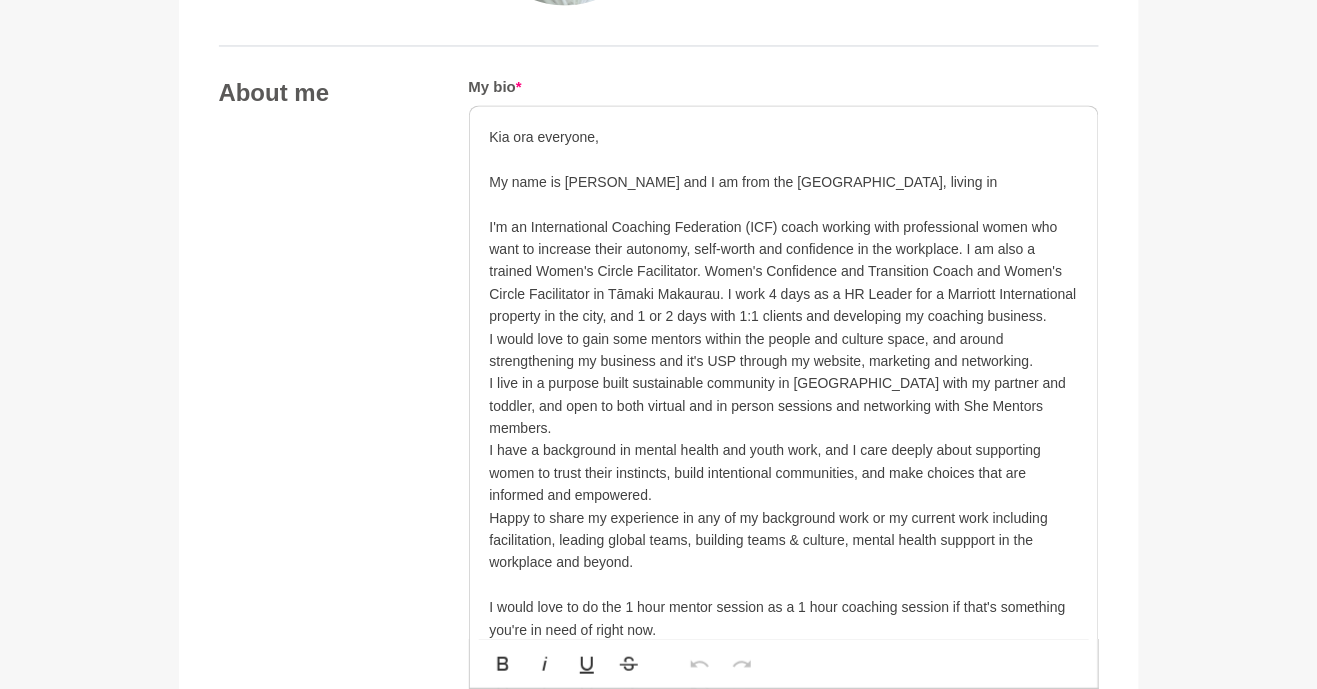 click on "I'm an International Coaching Federation (ICF) coach working with professional women who want to increase their autonomy, self-worth and confidence in the workplace. I am also a trained Women's Circle Facilitator. Women's Confidence and Transition Coach and Women's Circle Facilitator in Tāmaki Makaurau. I work 4 days as a HR Leader for a Marriott International property in the city, and 1 or 2 days with 1:1 clients and developing my coaching business." at bounding box center (784, 272) 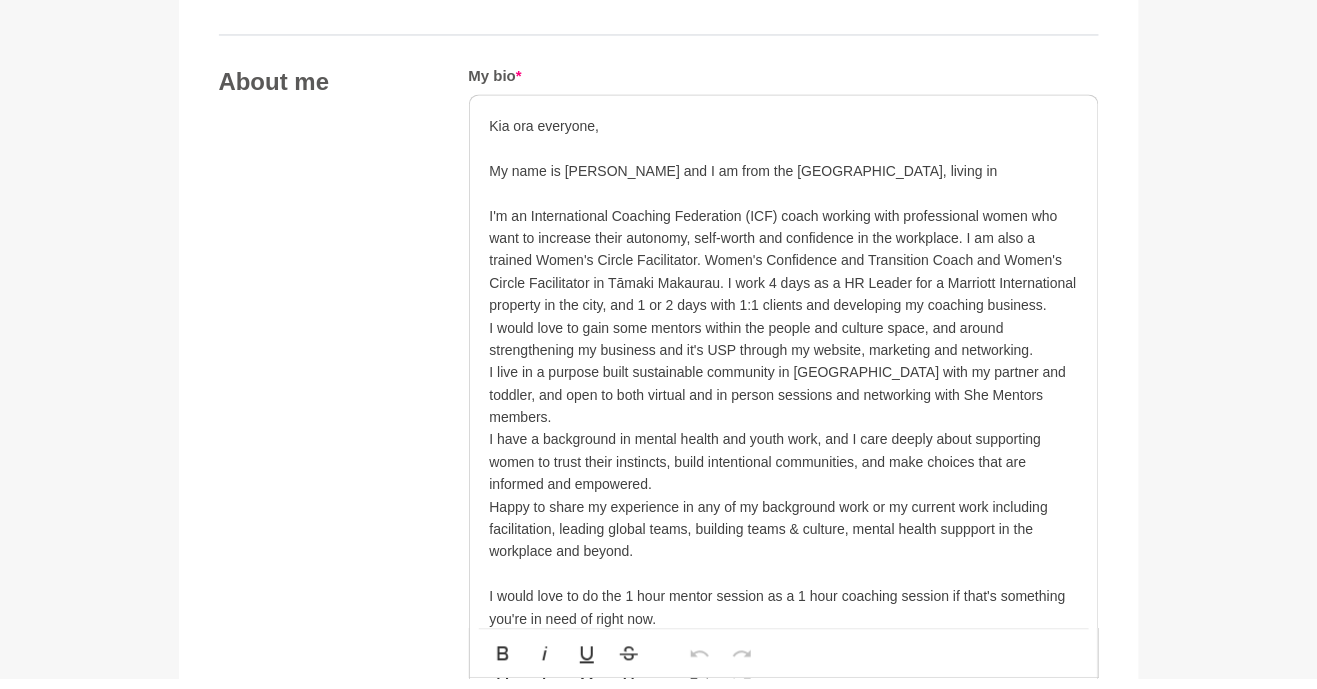 scroll, scrollTop: 1050, scrollLeft: 0, axis: vertical 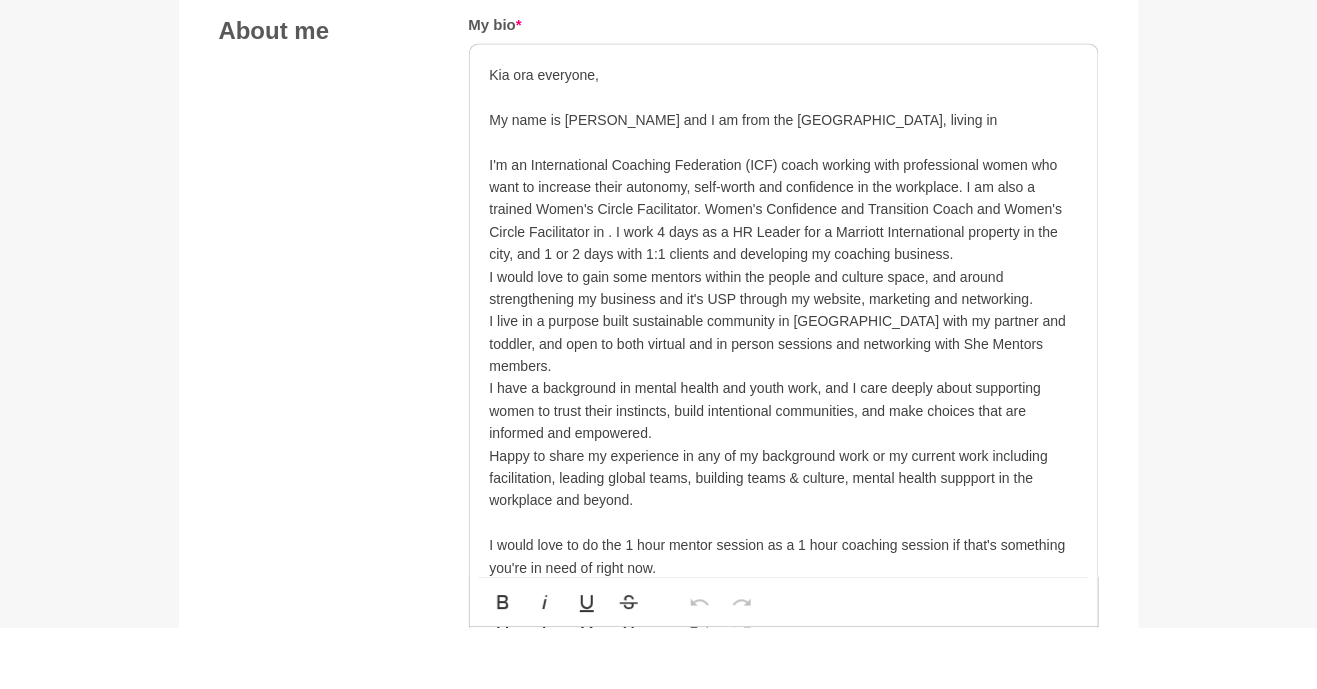 click on "My name is Lauren and I am from the UK, living in" at bounding box center (784, 182) 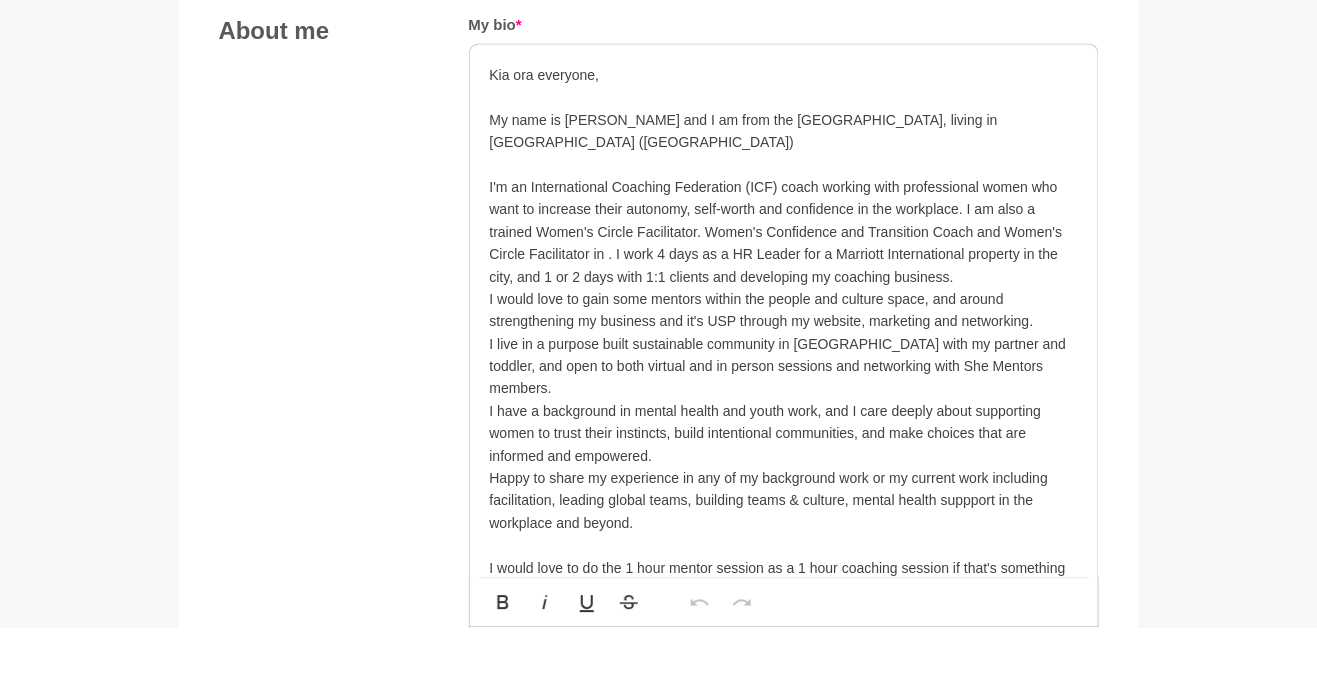 click at bounding box center [784, 159] 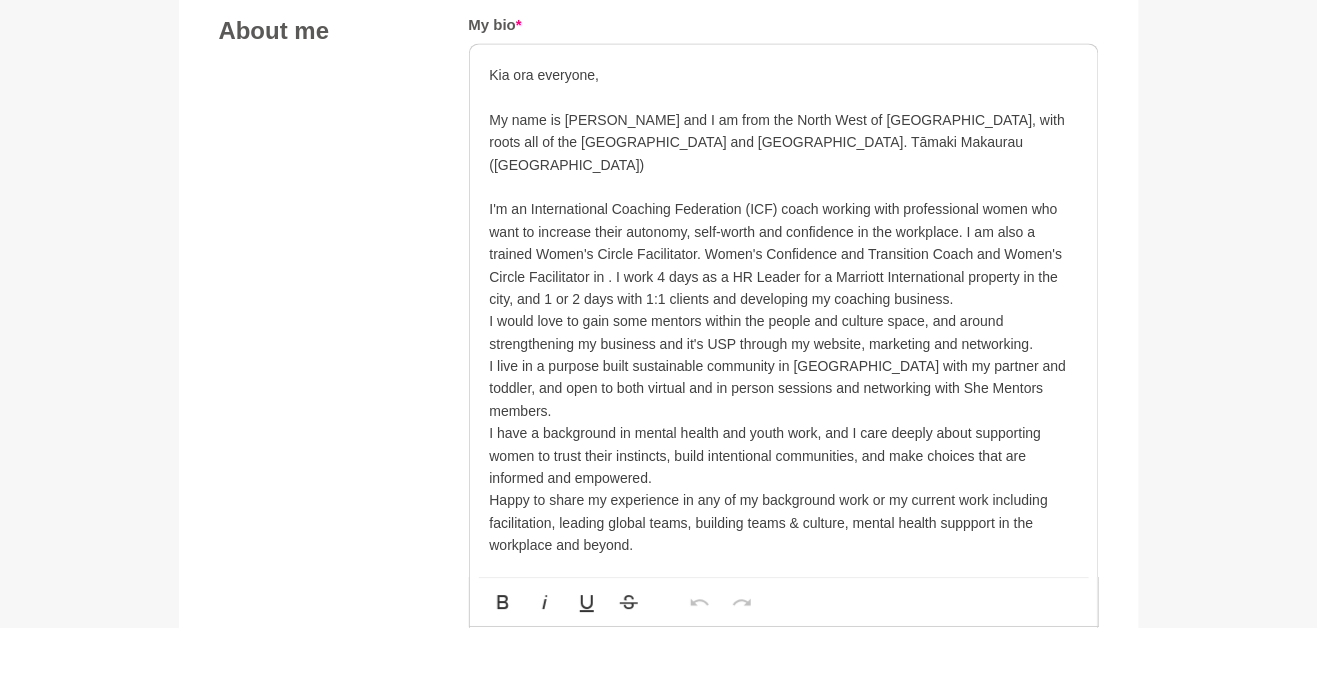 click on "My name is Lauren and I am from the North West of England, with roots all of the UK and Europe. Tāmaki Makaurau (Auckland)" at bounding box center [784, 204] 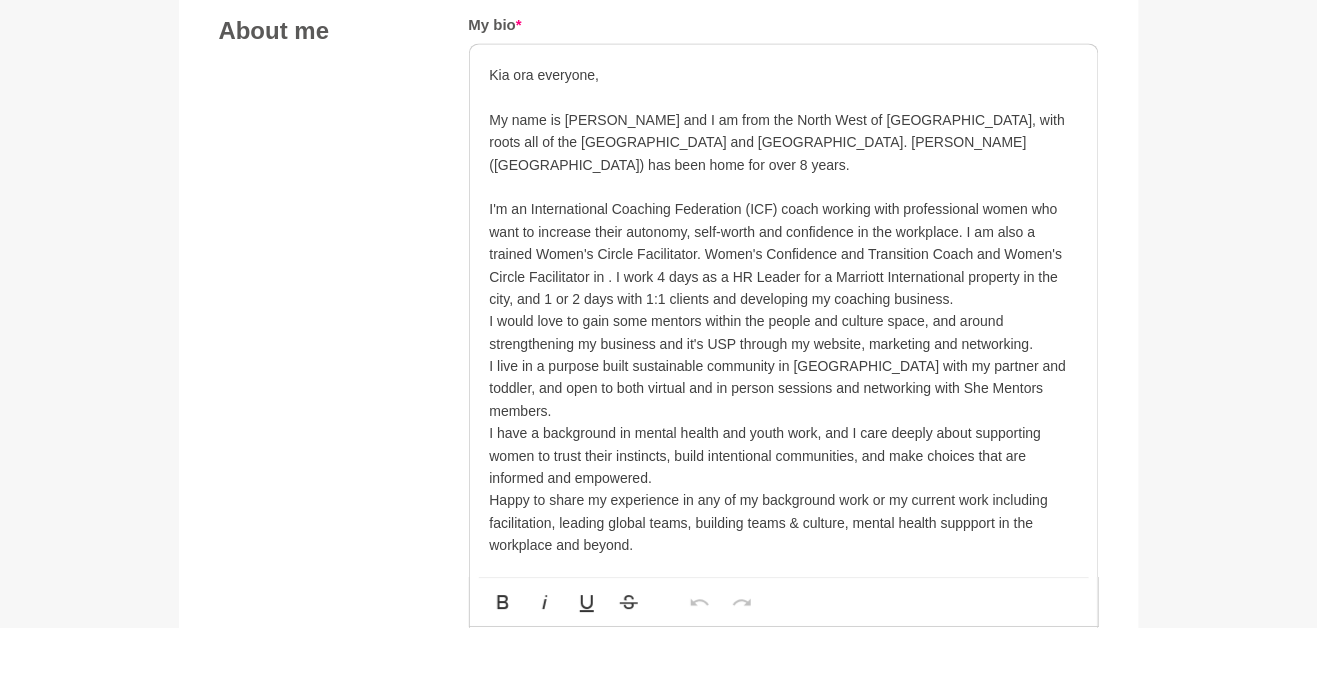click on "I'm an International Coaching Federation (ICF) coach working with professional women who want to increase their autonomy, self-worth and confidence in the workplace. I am also a trained Women's Circle Facilitator. Women's Confidence and Transition Coach and Women's Circle Facilitator in . I work 4 days as a HR Leader for a Marriott International property in the city, and 1 or 2 days with 1:1 clients and developing my coaching business." at bounding box center [784, 316] 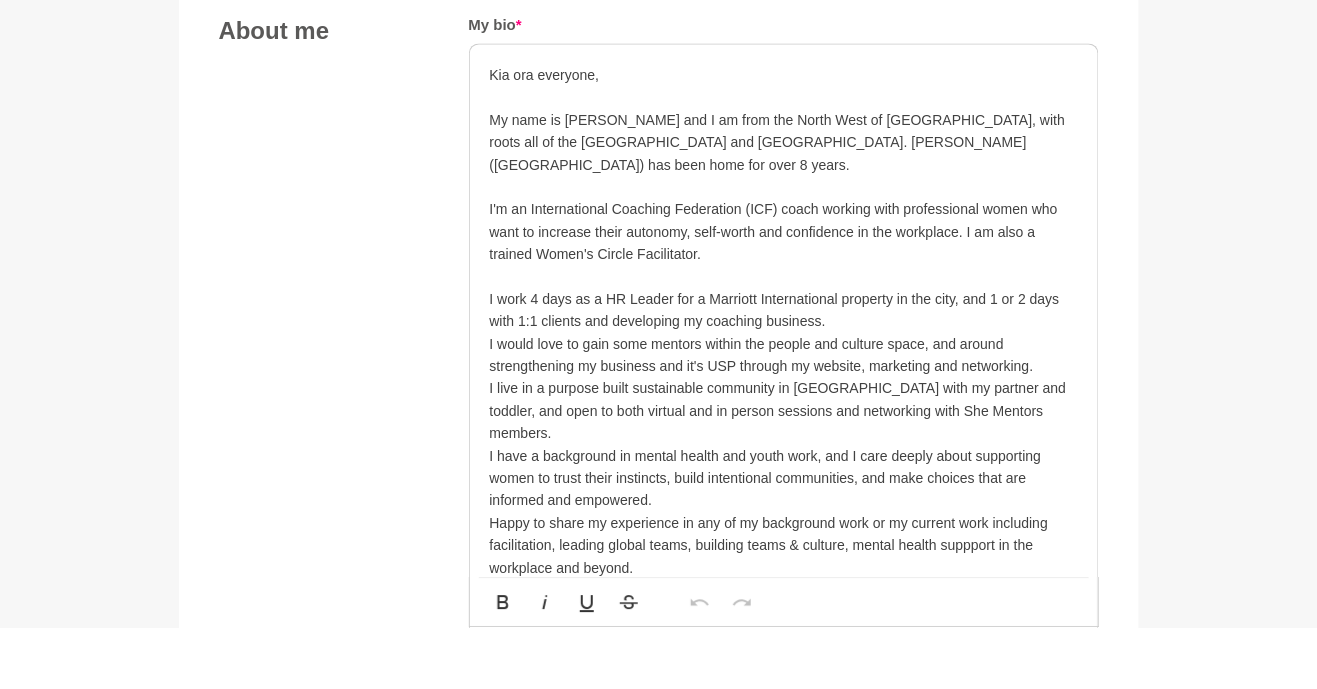 click on "I work 4 days as a HR Leader for a Marriott International property in the city, and 1 or 2 days with 1:1 clients and developing my coaching business." at bounding box center [784, 372] 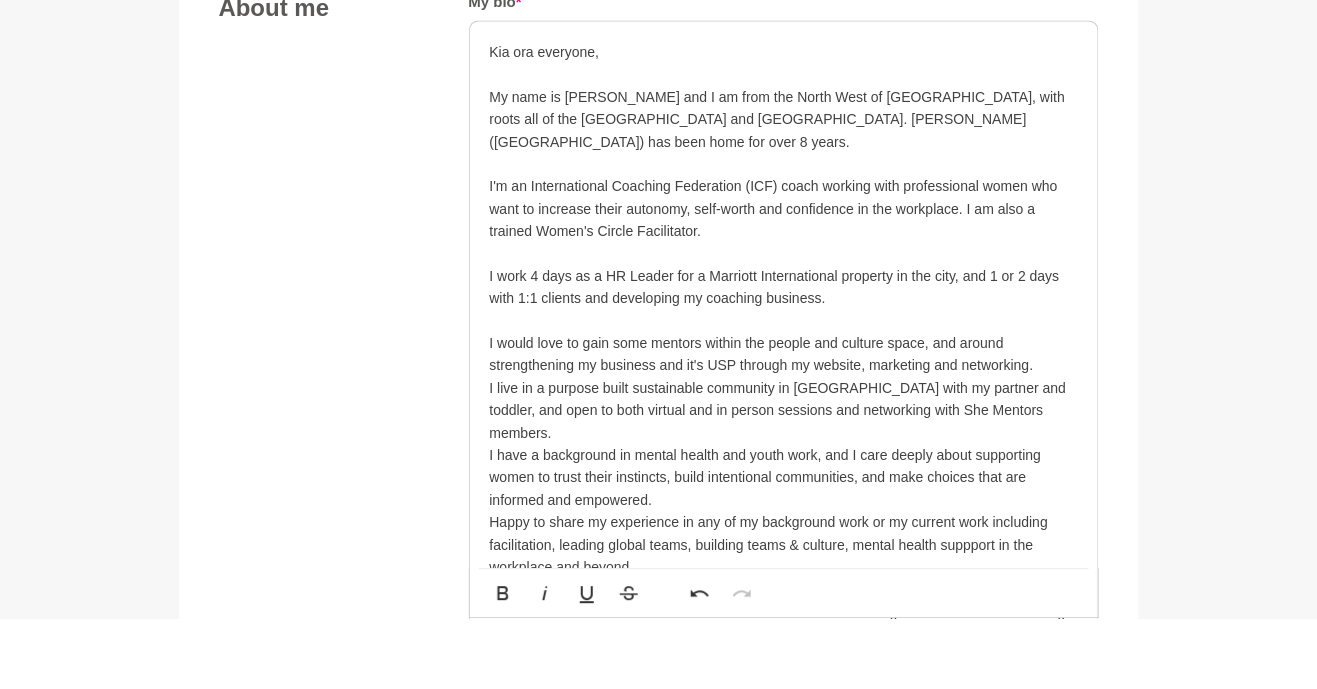 click on "I work 4 days as a HR Leader for a Marriott International property in the city, and 1 or 2 days with 1:1 clients and developing my coaching business." at bounding box center (784, 358) 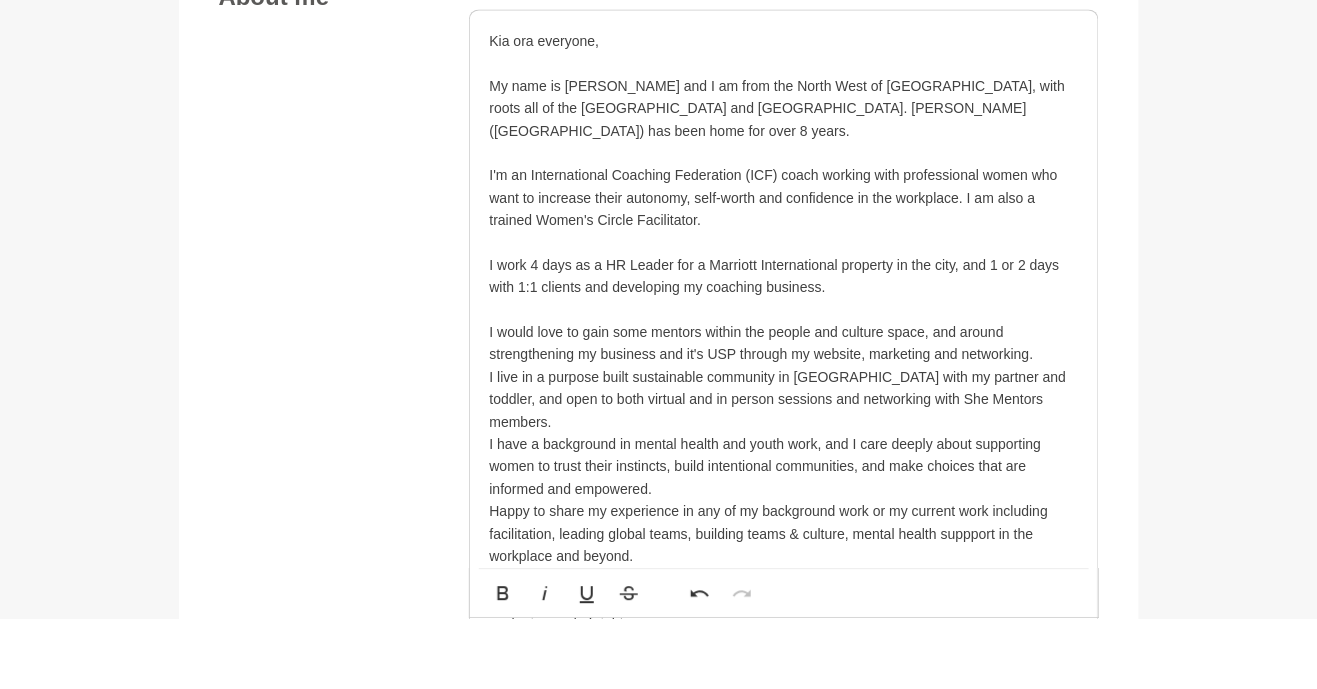 click on "I work 4 days as a HR Leader for a Marriott International property in the city, and 1 or 2 days with 1:1 clients and developing my coaching business." at bounding box center [784, 347] 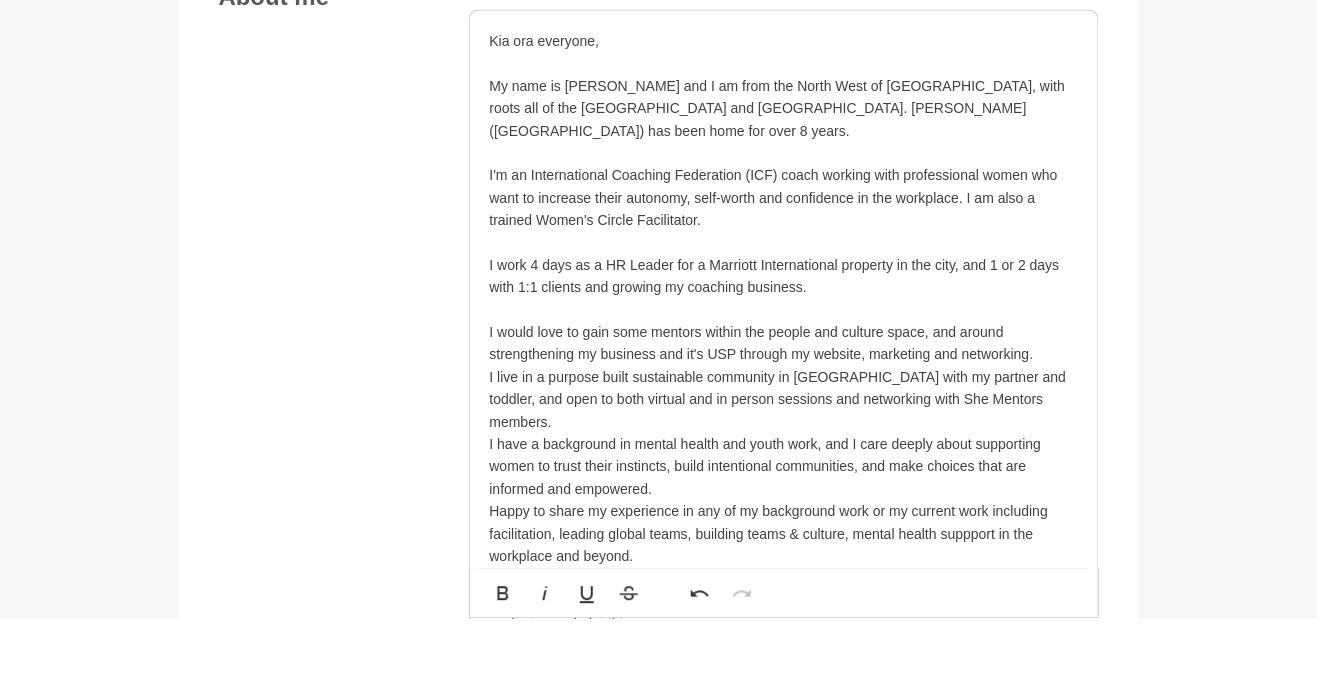 click on "I work 4 days as a HR Leader for a Marriott International property in the city, and 1 or 2 days with 1:1 clients and growing my coaching business." at bounding box center (784, 347) 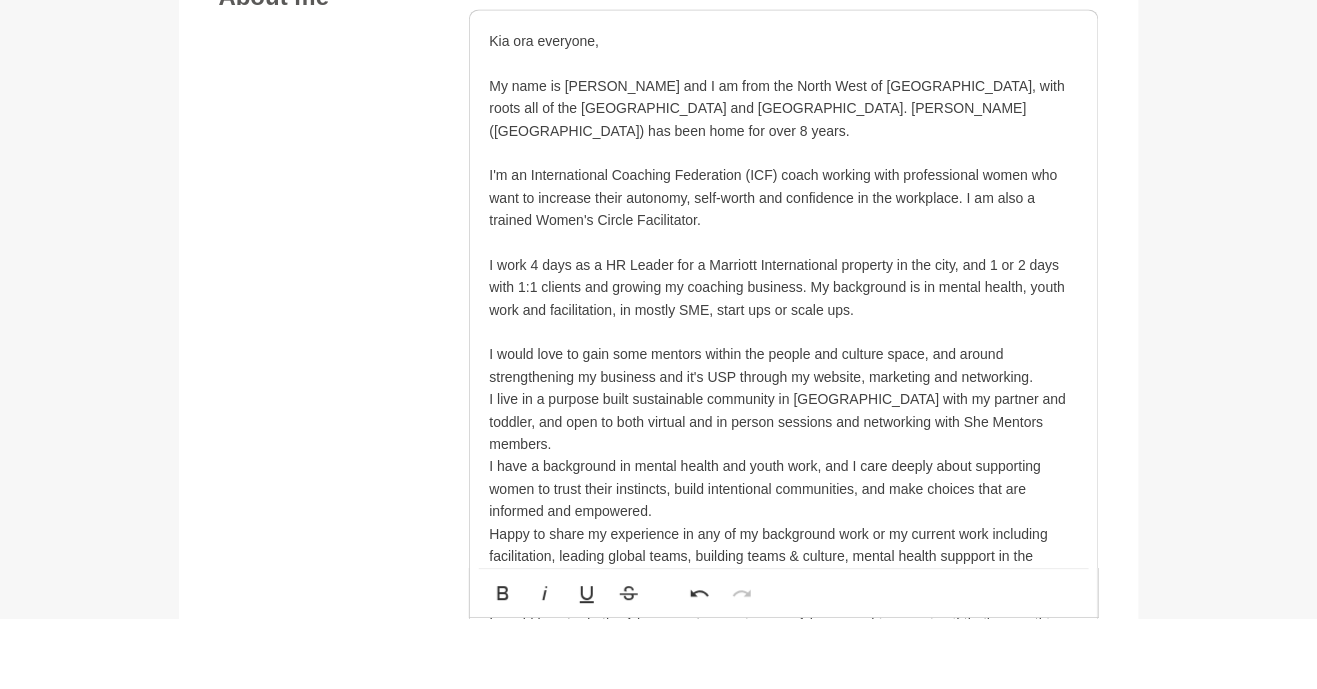click on "Kia ora everyone, My name is Lauren and I am from the North West of England, with roots all of the UK and Europe. Tāmaki Makaurau (Auckland) has been home for over 8 years.  I'm an International Coaching Federation (ICF) coach working with professional women who want to increase their autonomy, self-worth and confidence in the workplace. I am also a trained Women's Circle Facilitator.  I work 4 days as a HR Leader for a Marriott International property in the city, and 1 or 2 days with 1:1 clients and growing my coaching business. My background is in mental health, youth work and facilitation, in mostly SME, start ups or scale ups.  I would love to gain some mentors within the people and culture space, and around strengthening my business and it's USP through my website, marketing and networking. I live in a purpose built sustainable community in Sandringham with my partner and toddler, and open to both virtual and in person sessions and networking with She Mentors members." at bounding box center [784, 414] 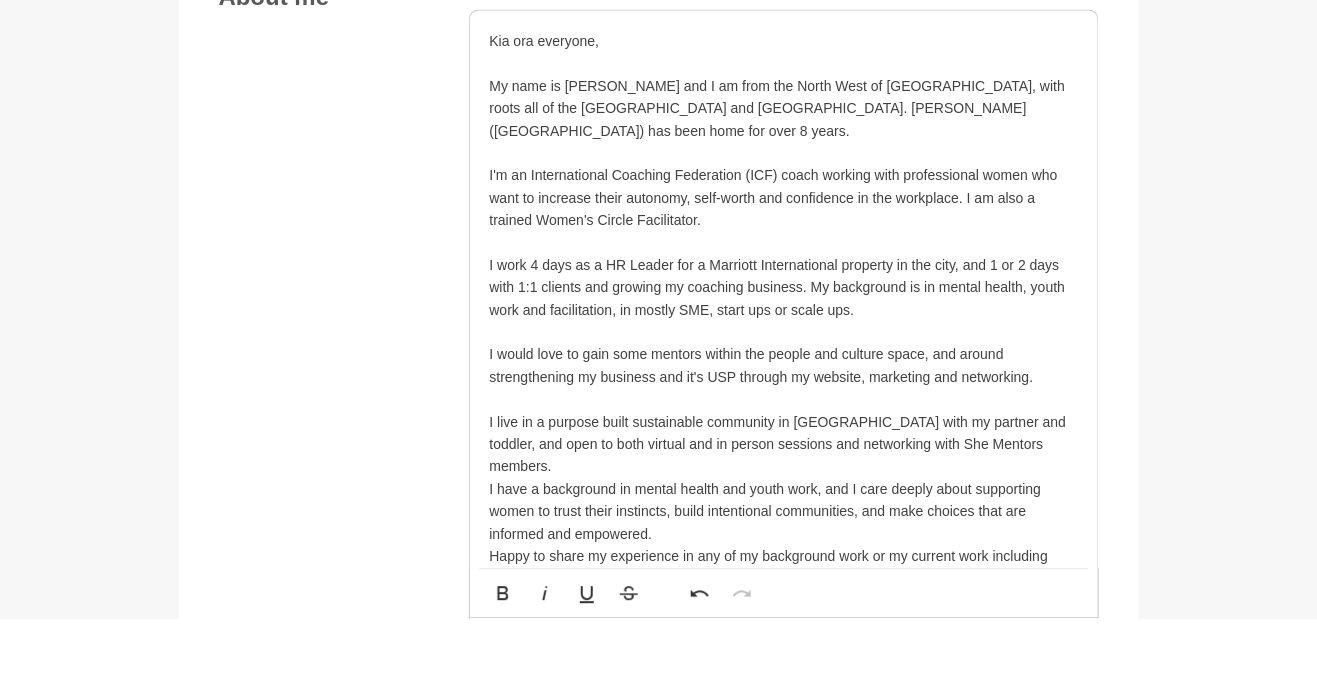 click on "I live in a purpose built sustainable community in Sandringham with my partner and toddler, and open to both virtual and in person sessions and networking with She Mentors members." at bounding box center [784, 515] 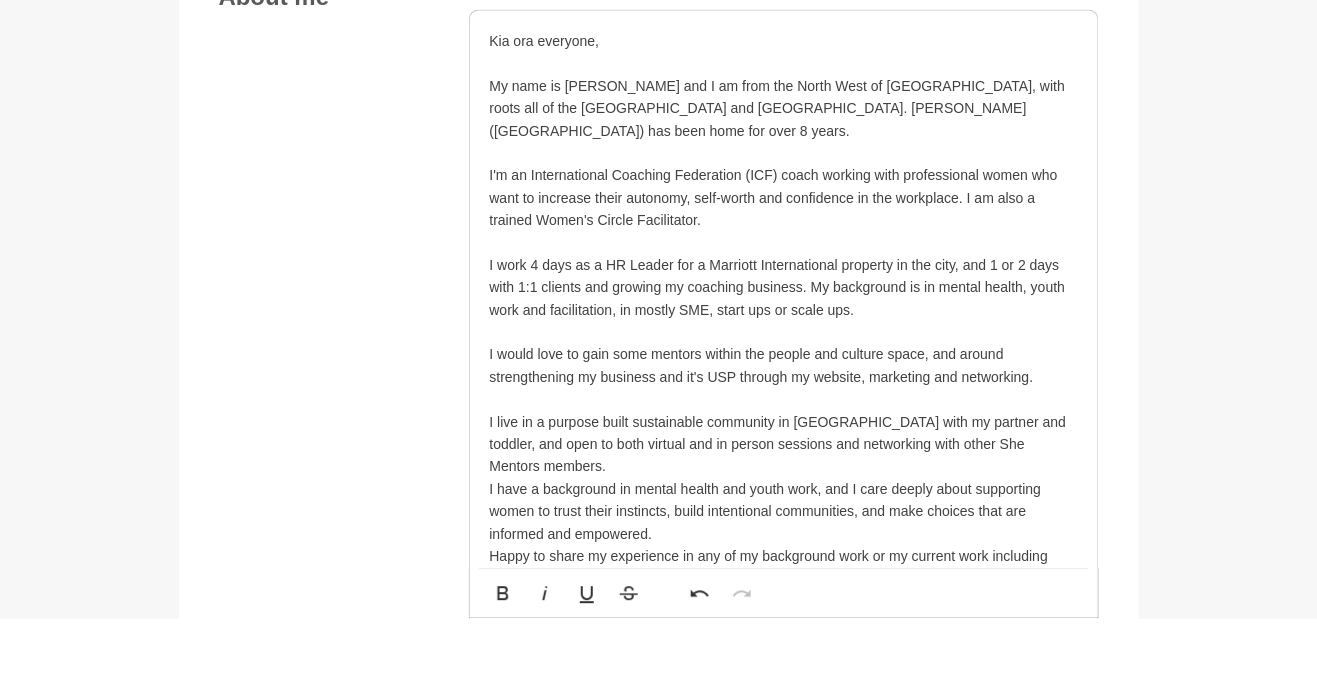 click on "I have a background in mental health and youth work, and I care deeply about supporting women to trust their instincts, build intentional communities, and make choices that are informed and empowered." at bounding box center [784, 582] 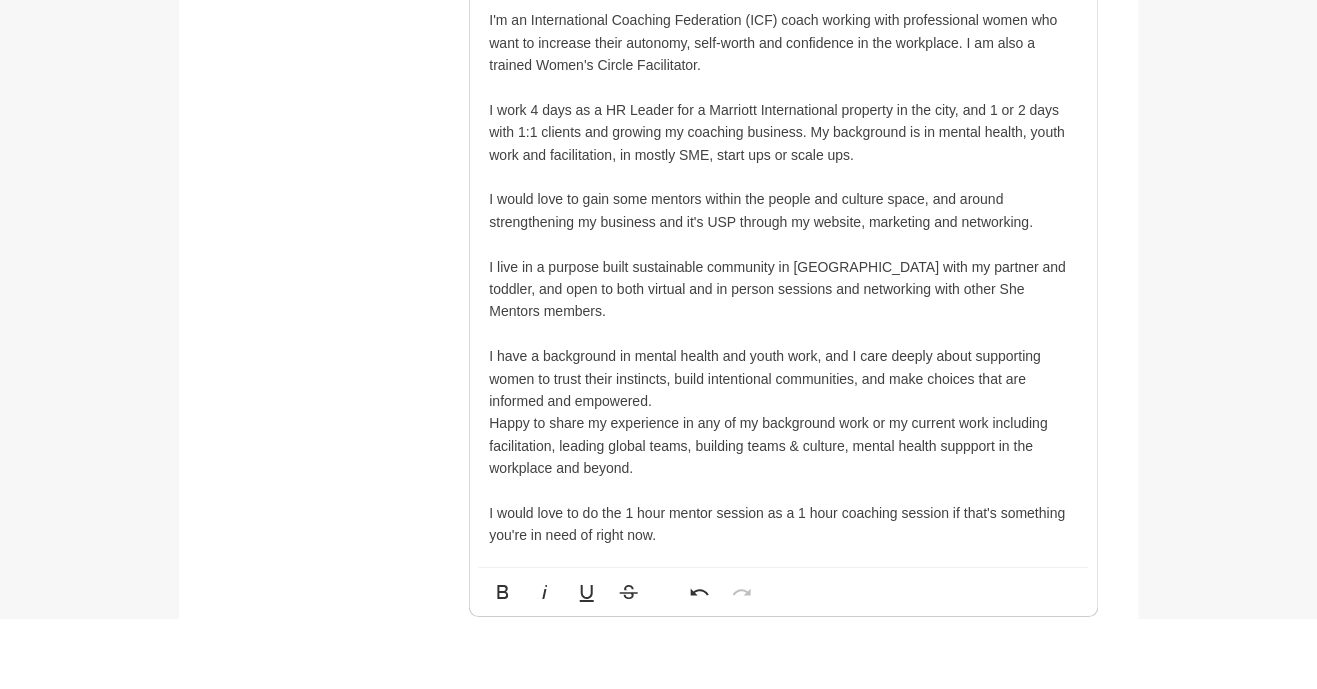 scroll, scrollTop: 1231, scrollLeft: 0, axis: vertical 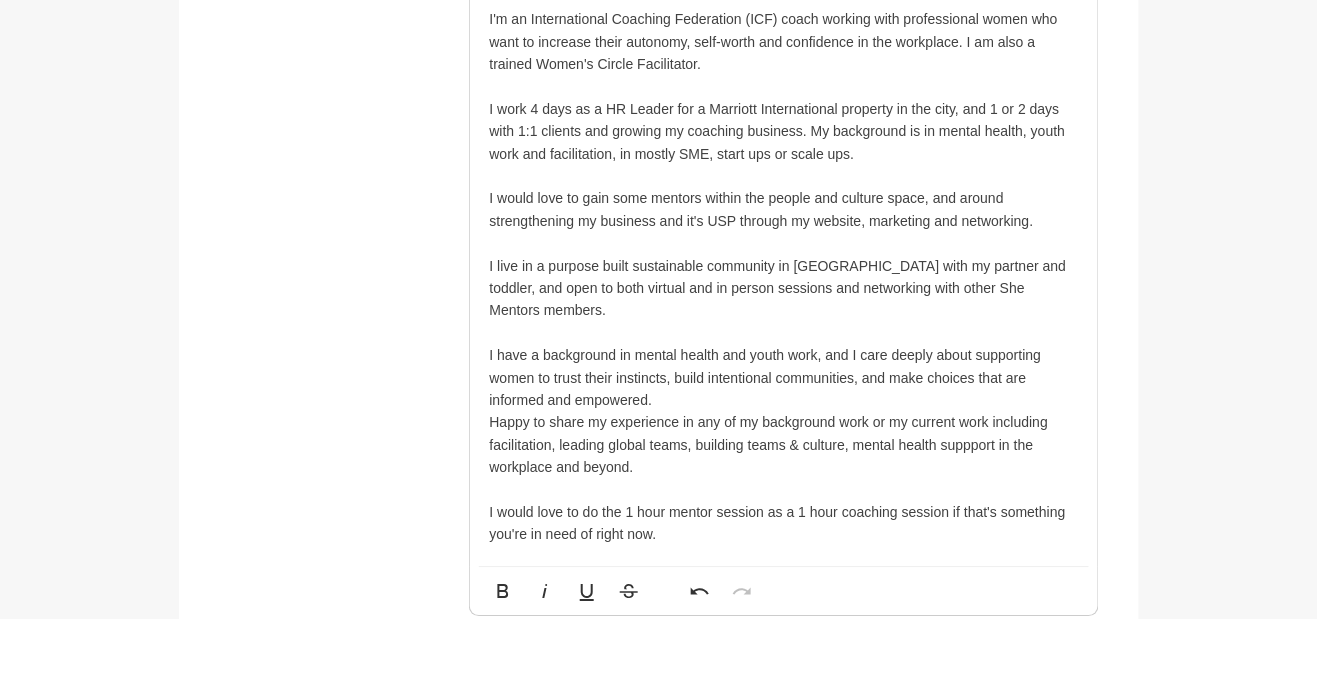 click on "Happy to share my experience in any of my background work or my current work including facilitation, leading global teams, building teams & culture, mental health suppport in the workplace and beyond." at bounding box center (784, 515) 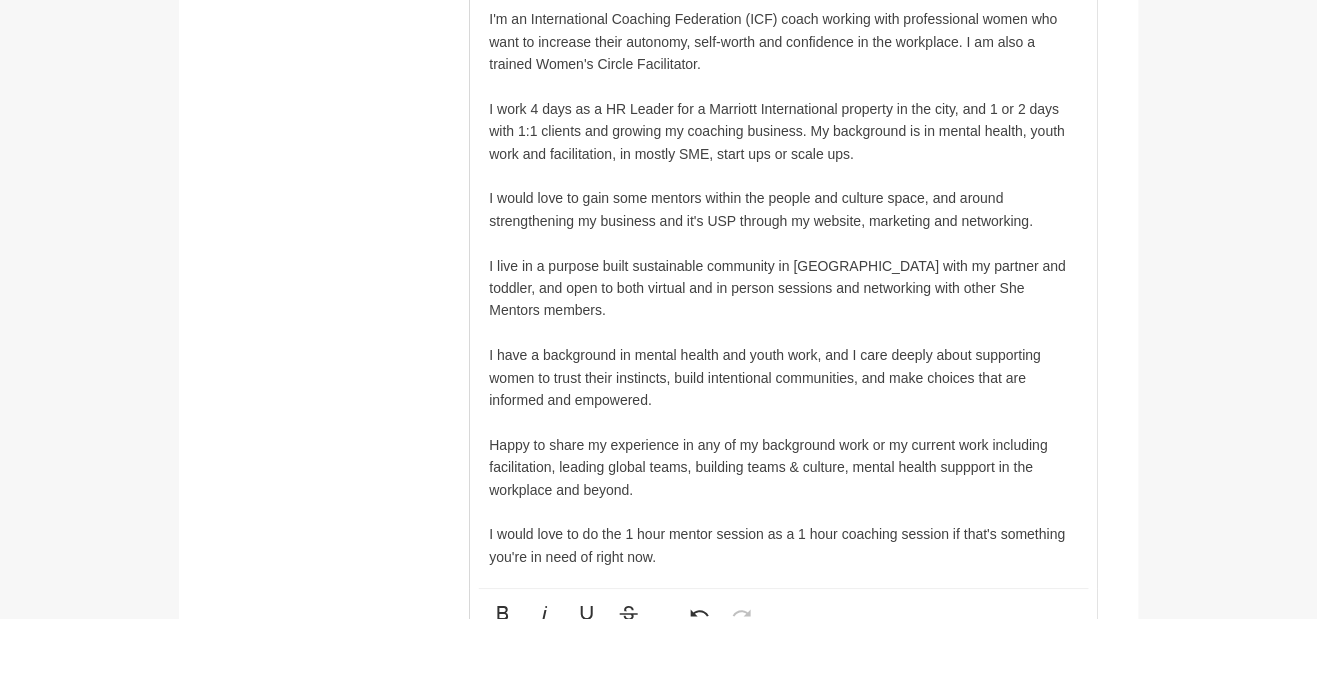 click on "I have a background in mental health and youth work, and I care deeply about supporting women to trust their instincts, build intentional communities, and make choices that are informed and empowered." at bounding box center (784, 448) 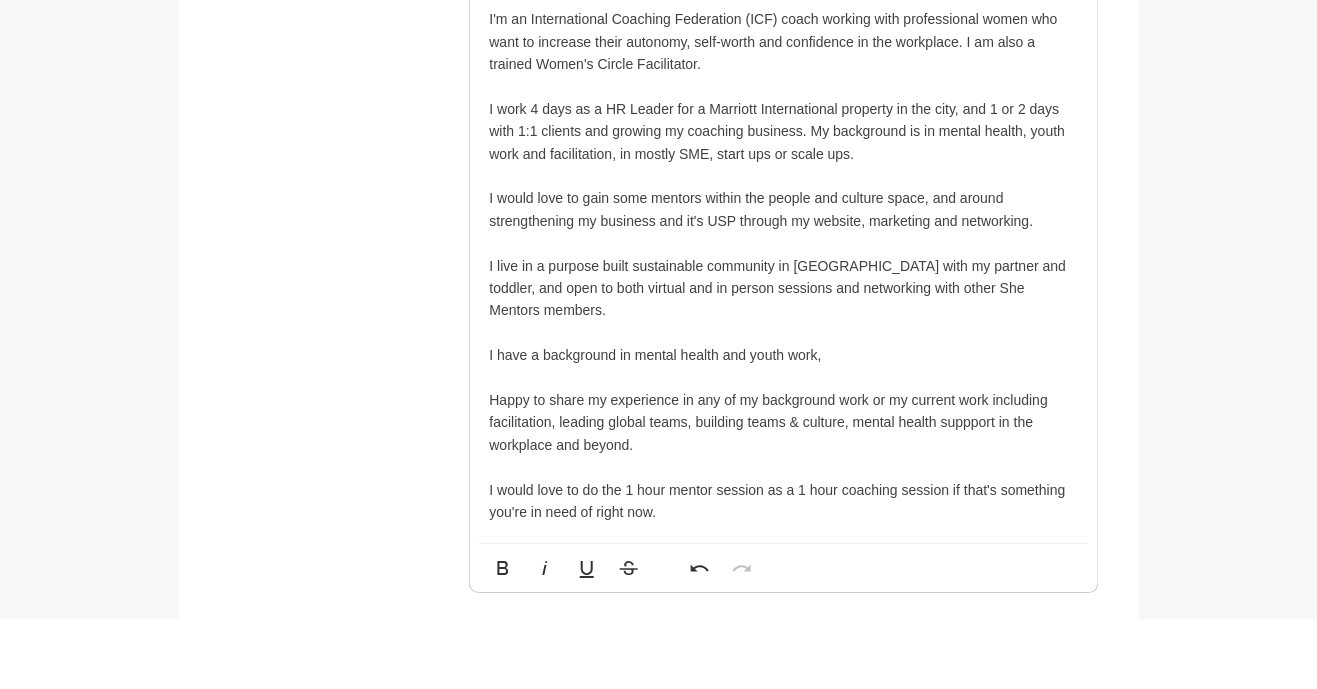 click on "I work 4 days as a HR Leader for a Marriott International property in the city, and 1 or 2 days with 1:1 clients and growing my coaching business. My background is in mental health, youth work and facilitation, in mostly SME, start ups or scale ups." at bounding box center (784, 202) 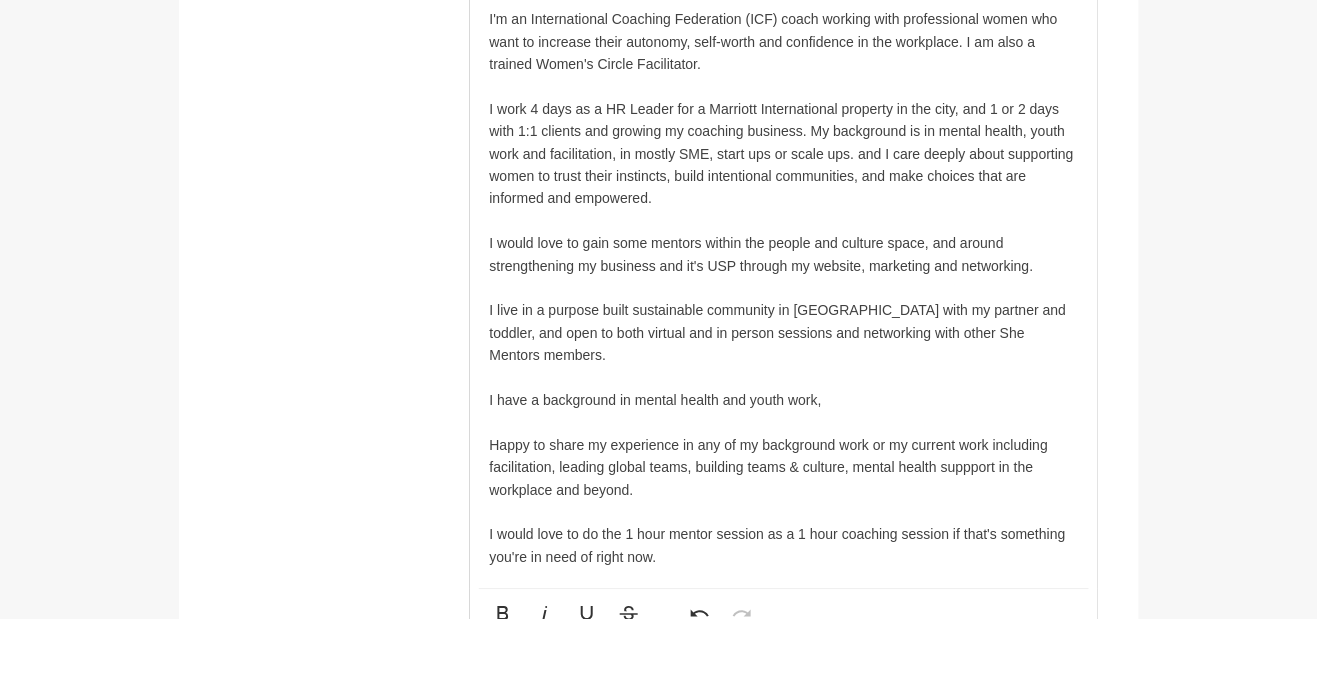 click on "I work 4 days as a HR Leader for a Marriott International property in the city, and 1 or 2 days with 1:1 clients and growing my coaching business. My background is in mental health, youth work and facilitation, in mostly SME, start ups or scale ups. and I care deeply about supporting women to trust their instincts, build intentional communities, and make choices that are informed and empowered." at bounding box center [784, 225] 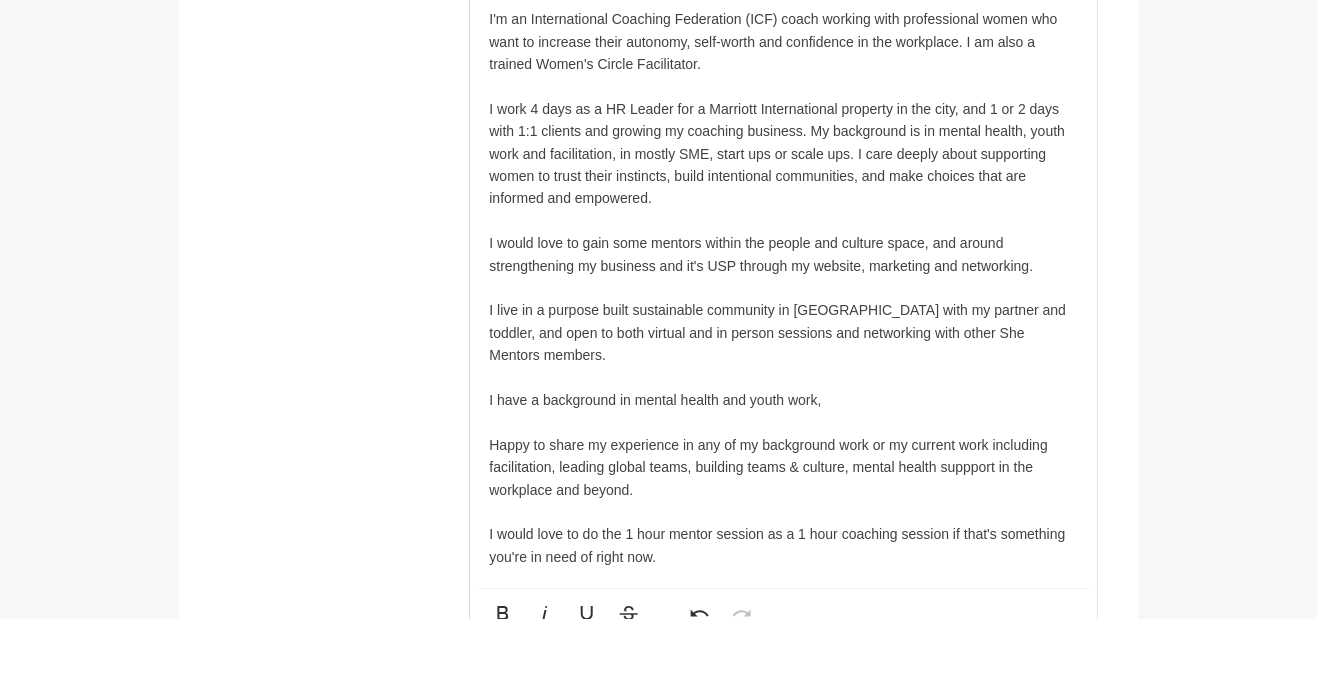 click at bounding box center [784, 449] 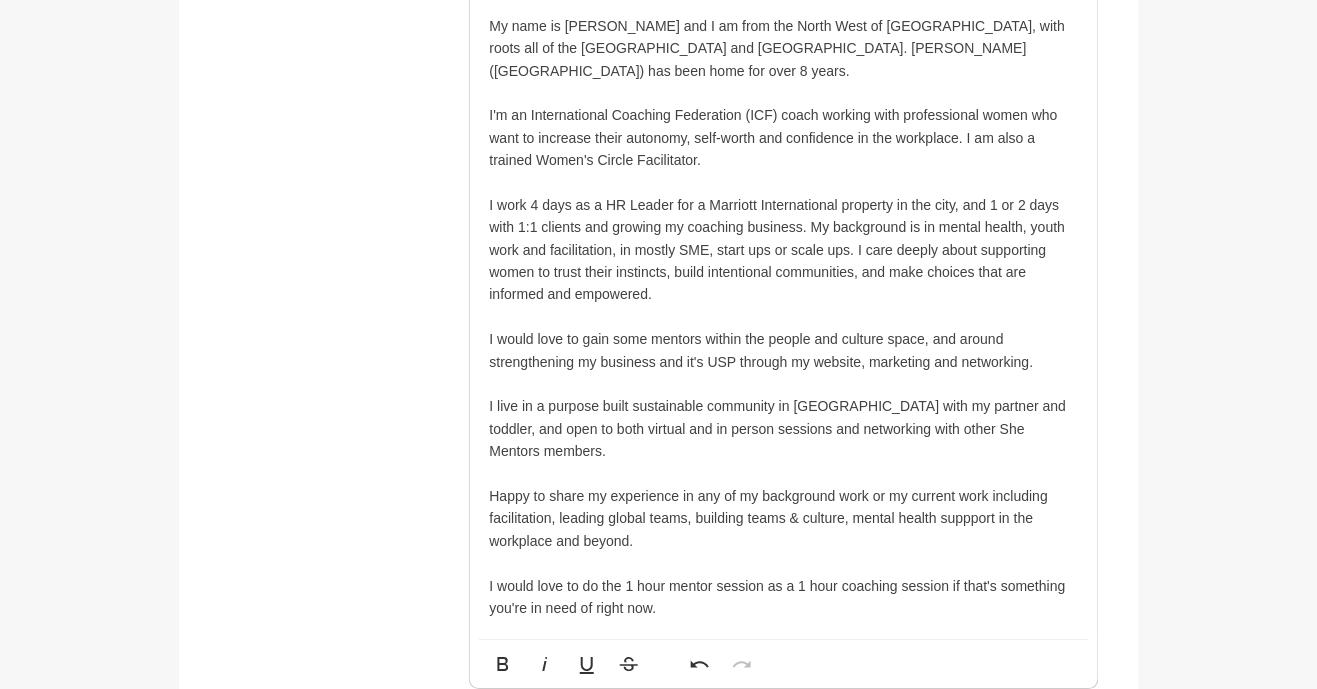scroll, scrollTop: 1205, scrollLeft: 0, axis: vertical 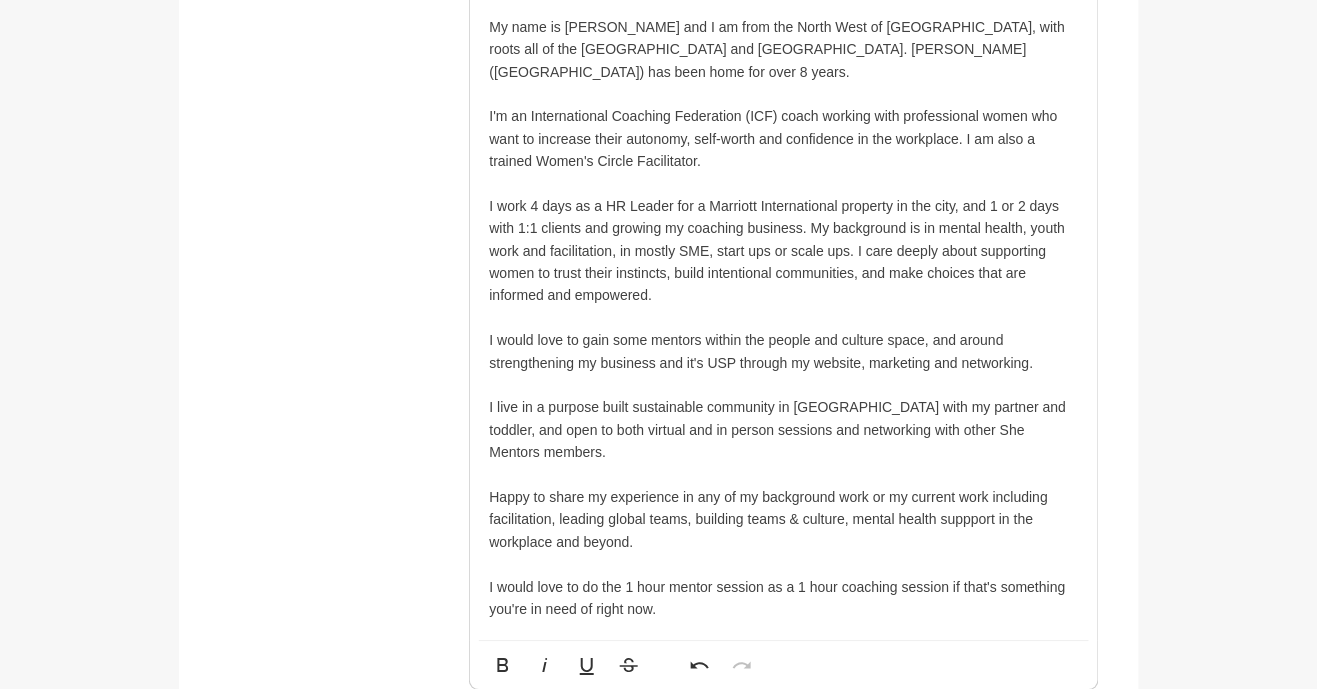 click on "I work 4 days as a HR Leader for a Marriott International property in the city, and 1 or 2 days with 1:1 clients and growing my coaching business. My background is in mental health, youth work and facilitation, in mostly SME, start ups or scale ups. I care deeply about supporting women to trust their instincts, build intentional communities, and make choices that are informed and empowered." at bounding box center [784, 251] 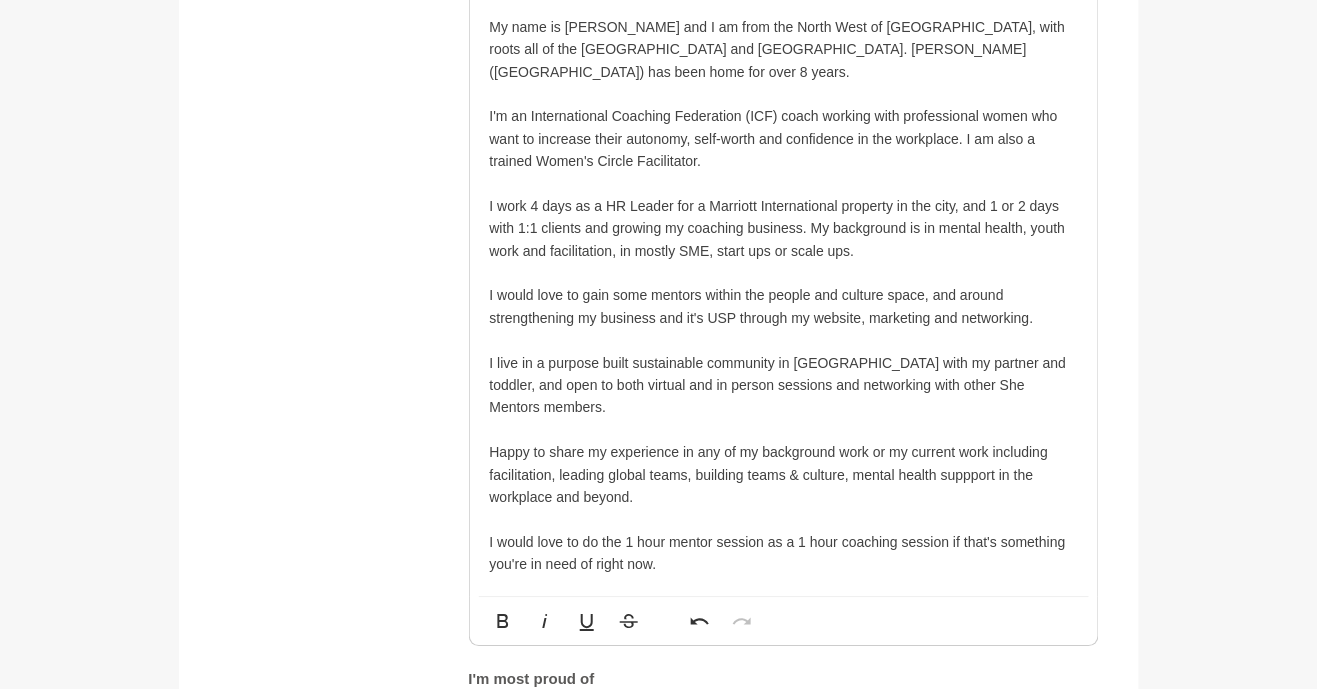 click on "I'm an International Coaching Federation (ICF) coach working with professional women who want to increase their autonomy, self-worth and confidence in the workplace. I am also a trained Women's Circle Facilitator." at bounding box center [784, 138] 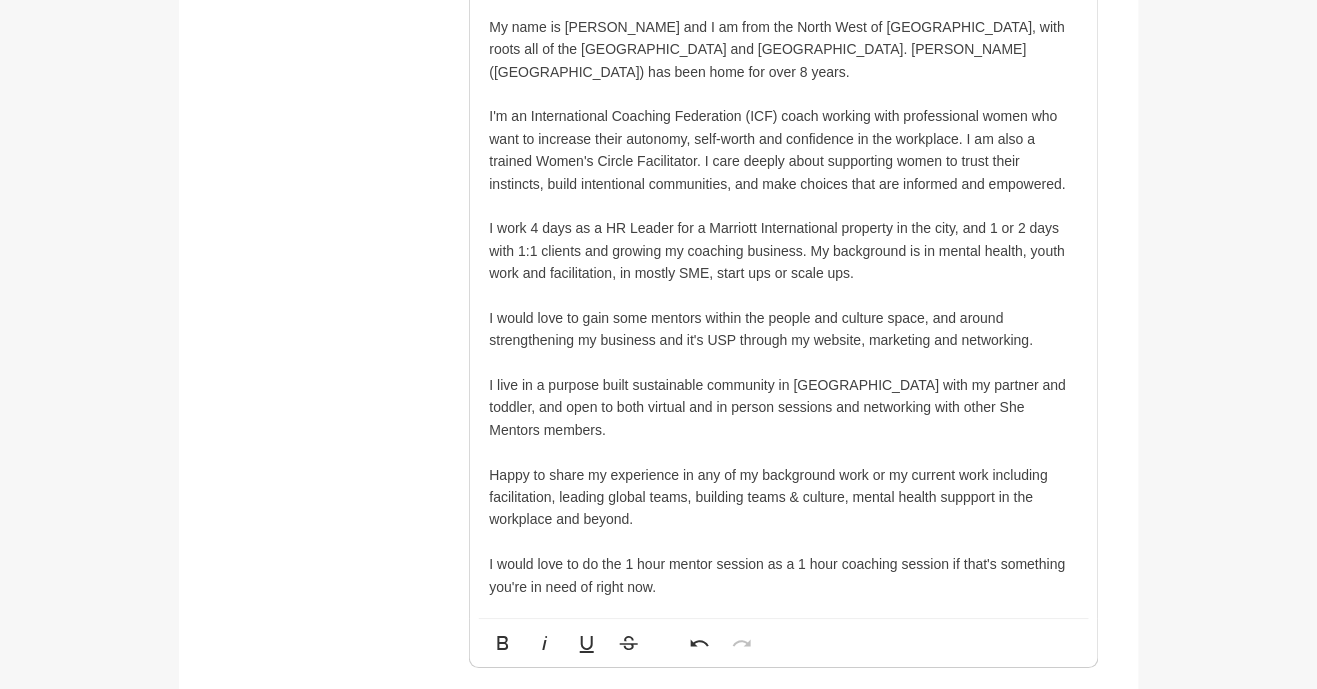 click on "I'm an International Coaching Federation (ICF) coach working with professional women who want to increase their autonomy, self-worth and confidence in the workplace. I am also a trained Women's Circle Facilitator. I care deeply about supporting women to trust their instincts, build intentional communities, and make choices that are informed and empowered." at bounding box center (784, 150) 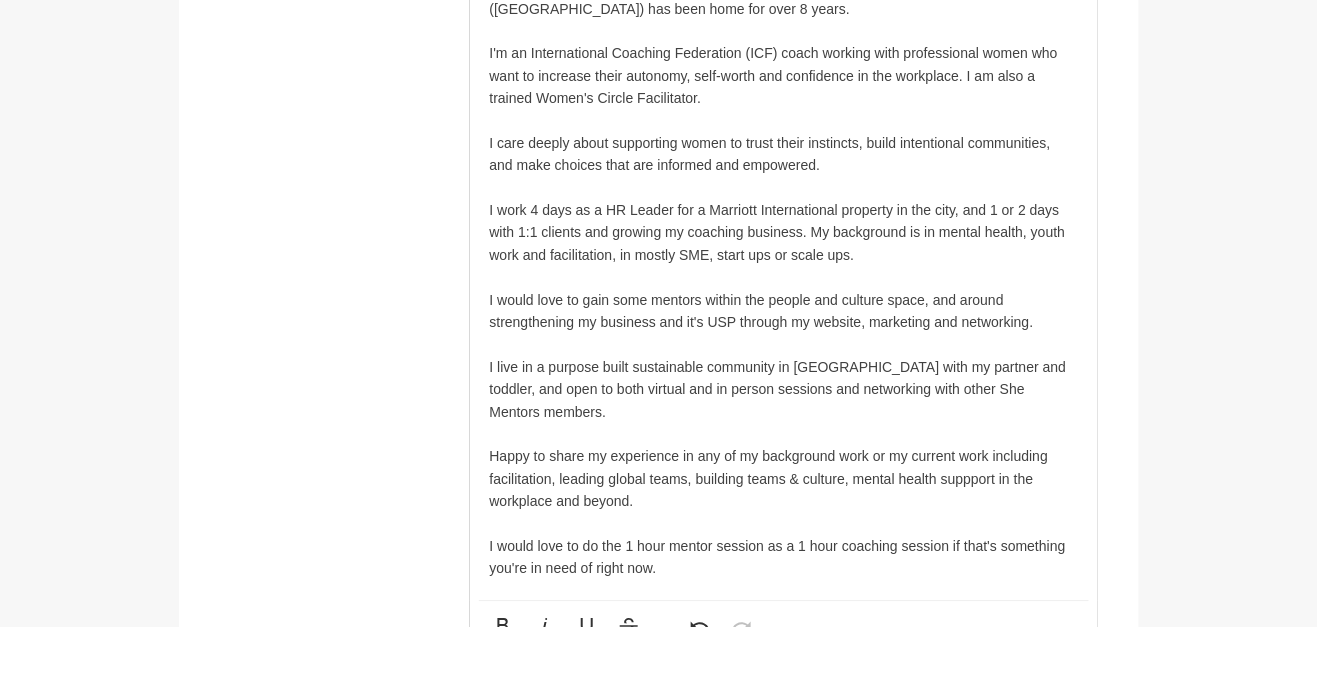 scroll, scrollTop: 1205, scrollLeft: 0, axis: vertical 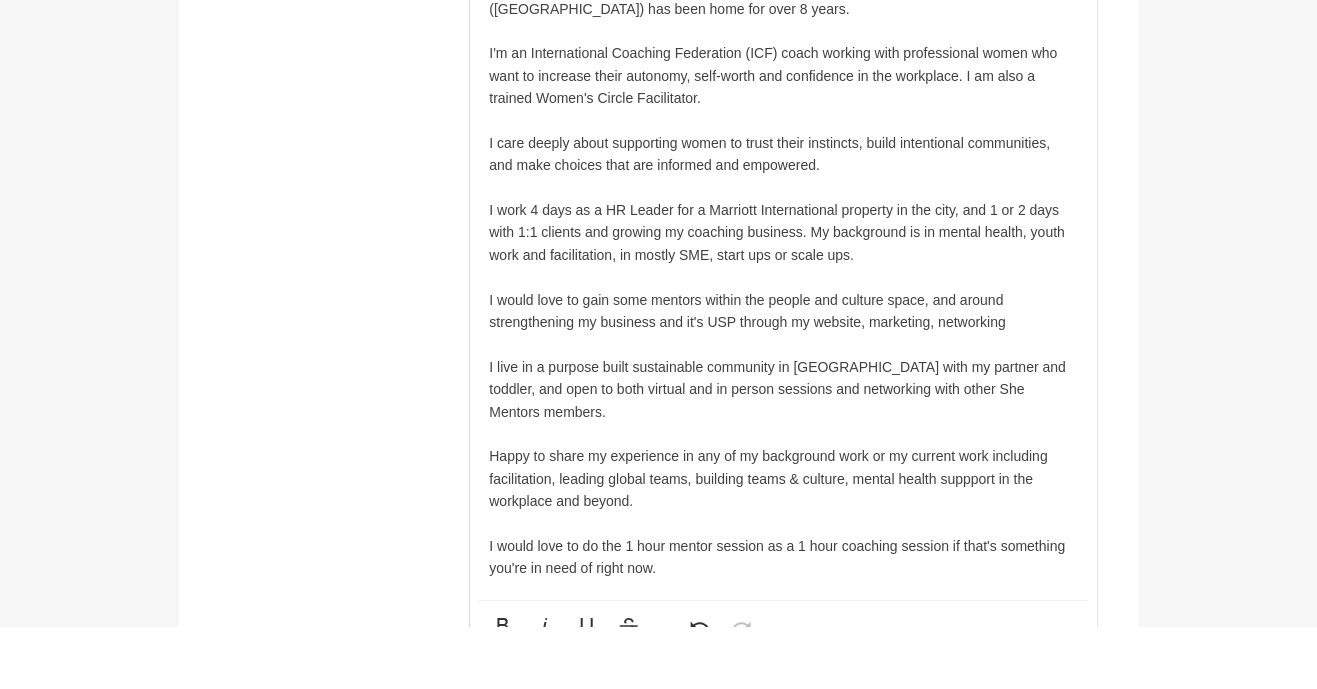 click on "I would love to gain some mentors within the people and culture space, and around strengthening my business and it's USP through my website, marketing, networking" at bounding box center [784, 374] 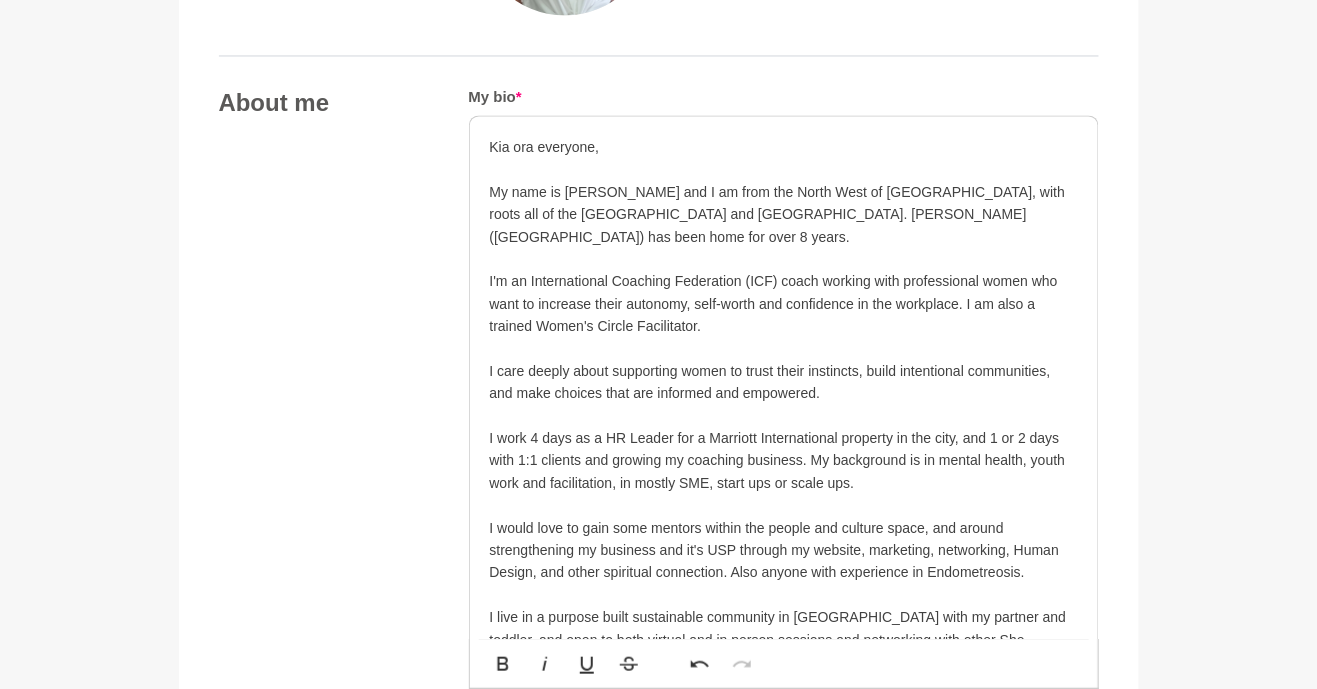 scroll, scrollTop: 1037, scrollLeft: 0, axis: vertical 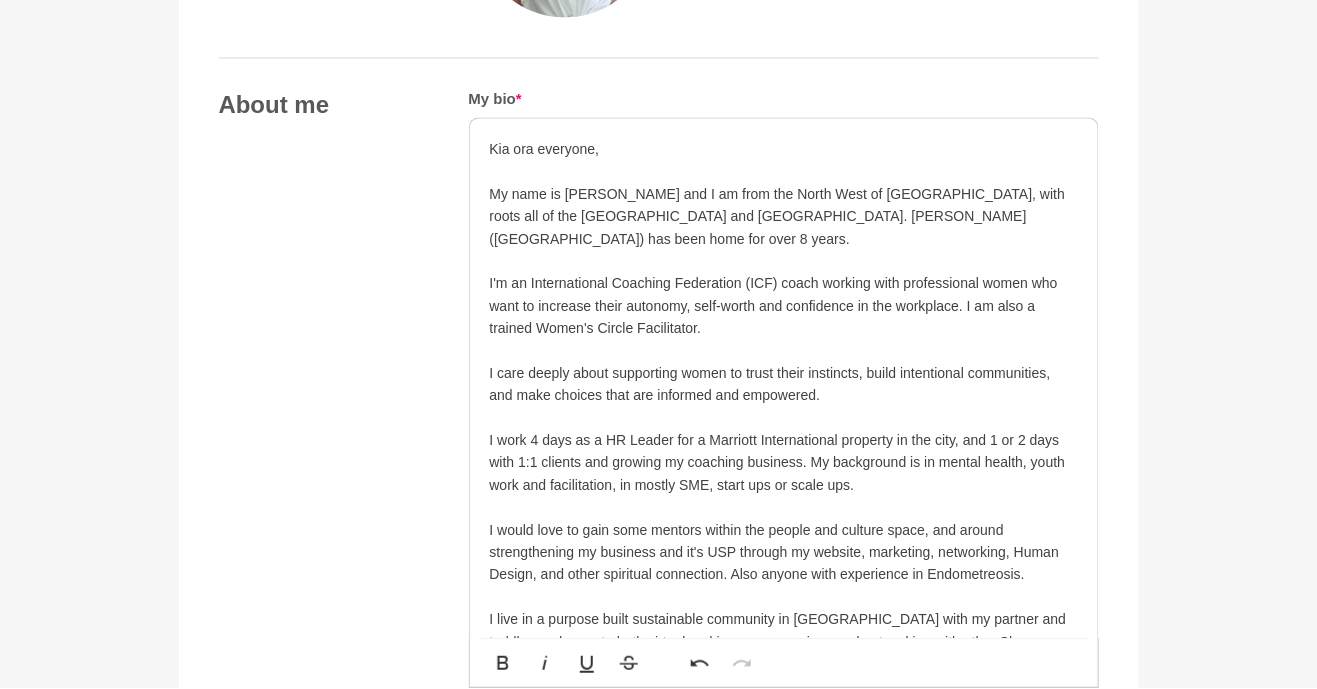 click on "My name is Lauren and I am from the North West of England, with roots all of the UK and Europe. Tāmaki Makaurau (Auckland) has been home for over 8 years." at bounding box center (784, 217) 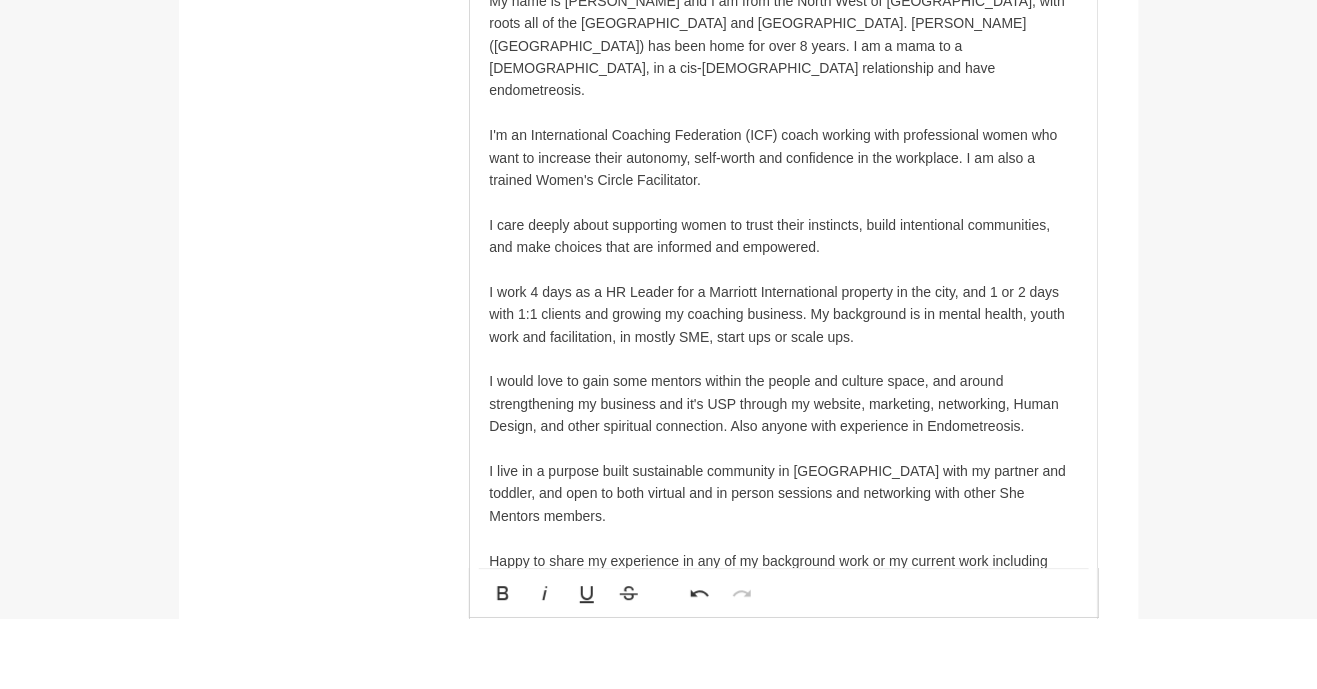 scroll, scrollTop: 1169, scrollLeft: 0, axis: vertical 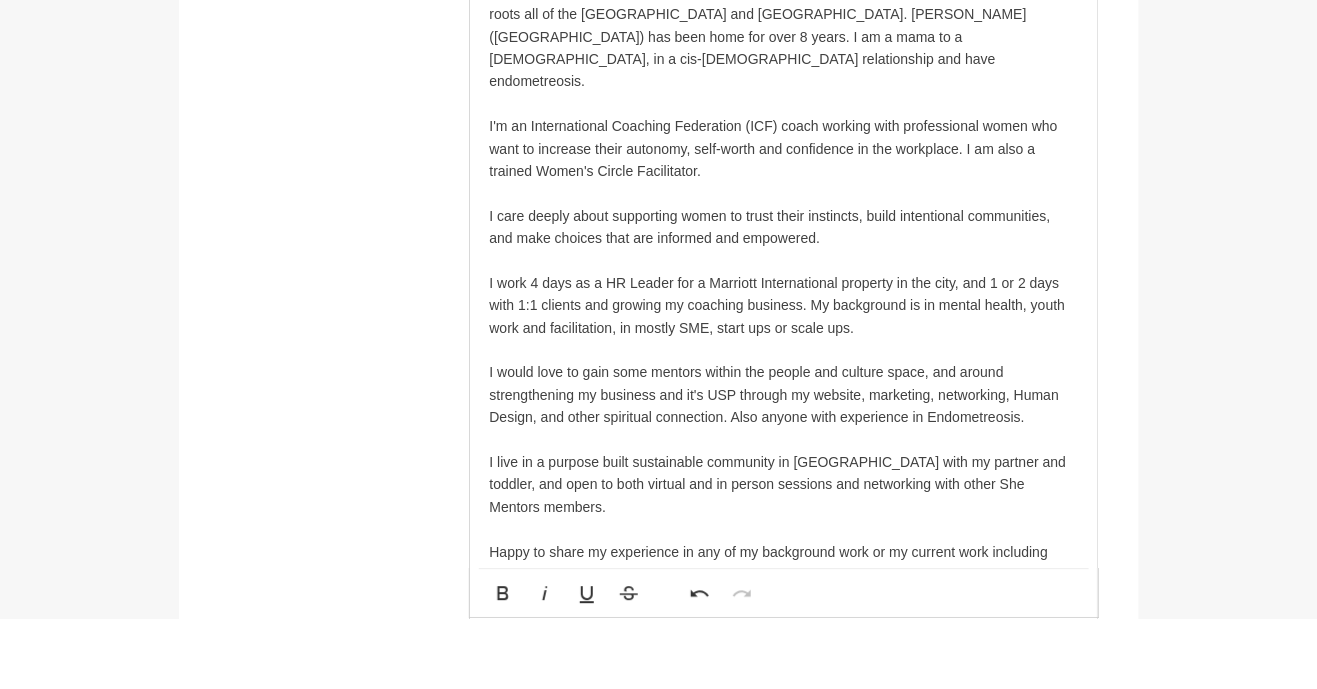 click on "I would love to gain some mentors within the people and culture space, and around strengthening my business and it's USP through my website, marketing, networking, Human Design, and other spiritual connection. Also anyone with experience in Endometreosis." at bounding box center [784, 465] 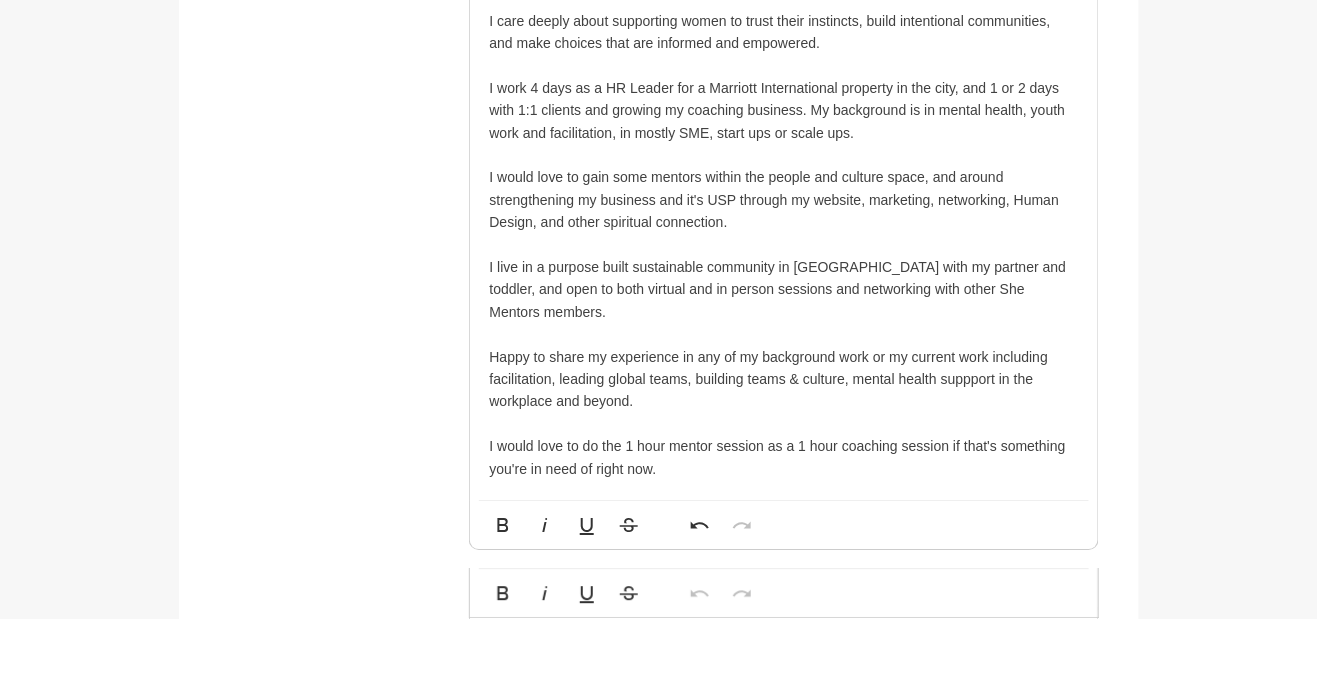 scroll, scrollTop: 1367, scrollLeft: 0, axis: vertical 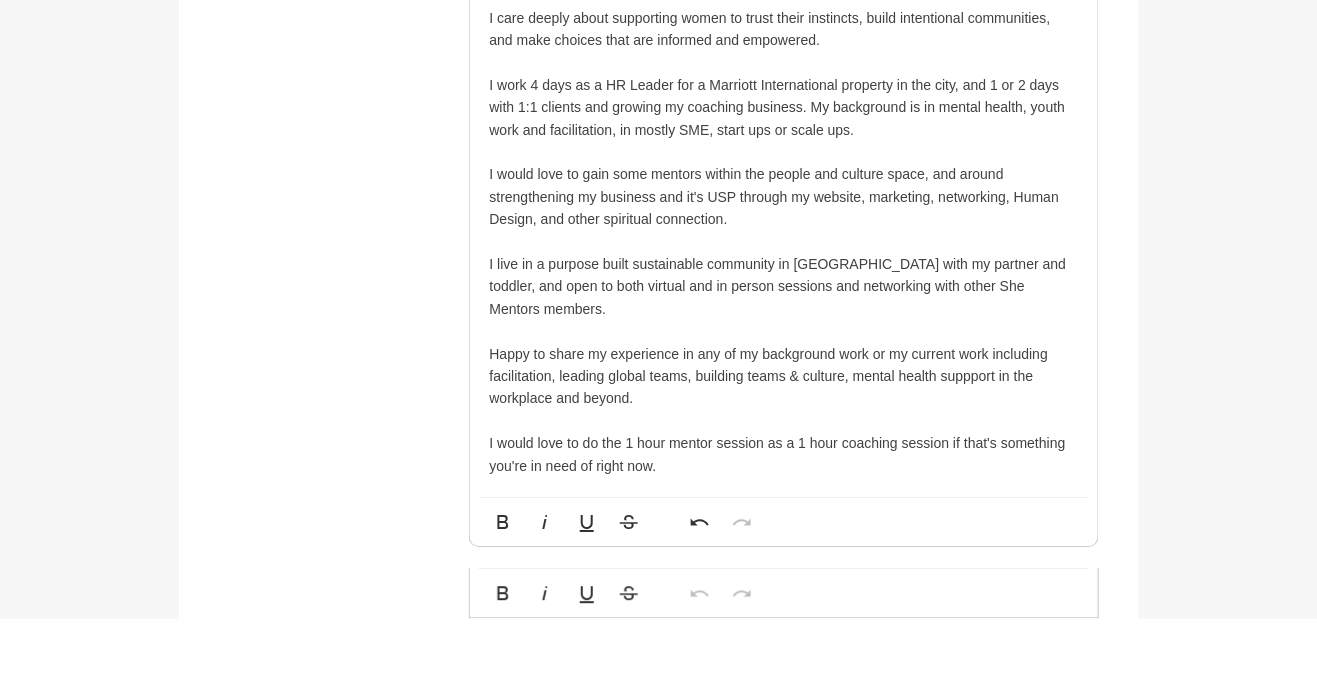 click on "I would love to do the 1 hour mentor session as a 1 hour coaching session if that's something you're in need of right now." at bounding box center [784, 525] 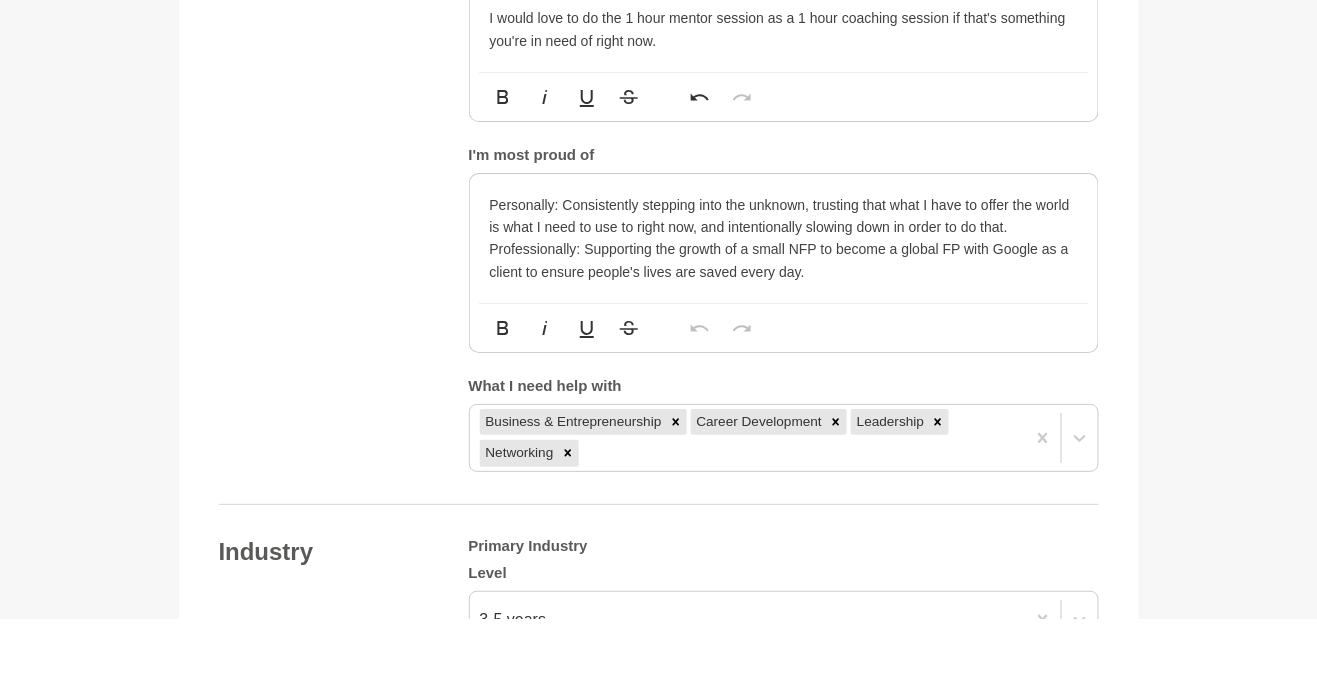 scroll, scrollTop: 1794, scrollLeft: 0, axis: vertical 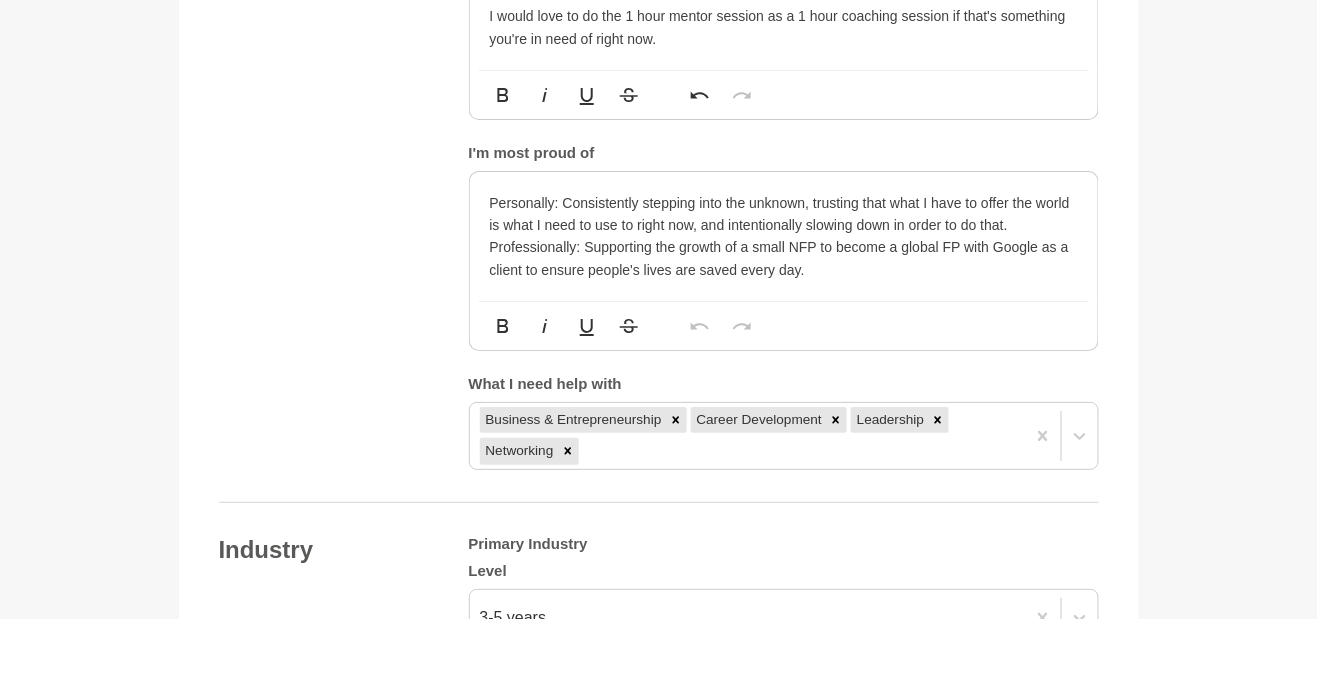 click on "Personally: Consistently stepping into the unknown, trusting that what I have to offer the world is what I need to use to right now, and intentionally slowing down in order to do that." at bounding box center (784, 285) 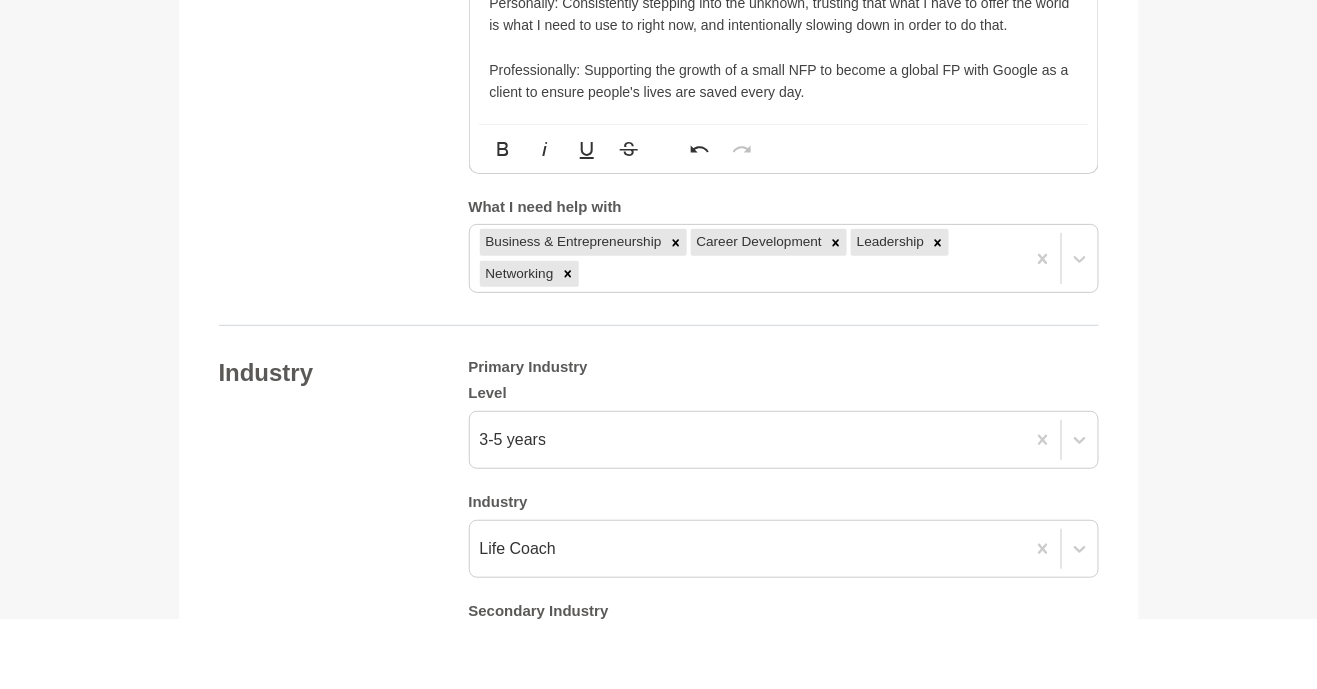 scroll, scrollTop: 1996, scrollLeft: 0, axis: vertical 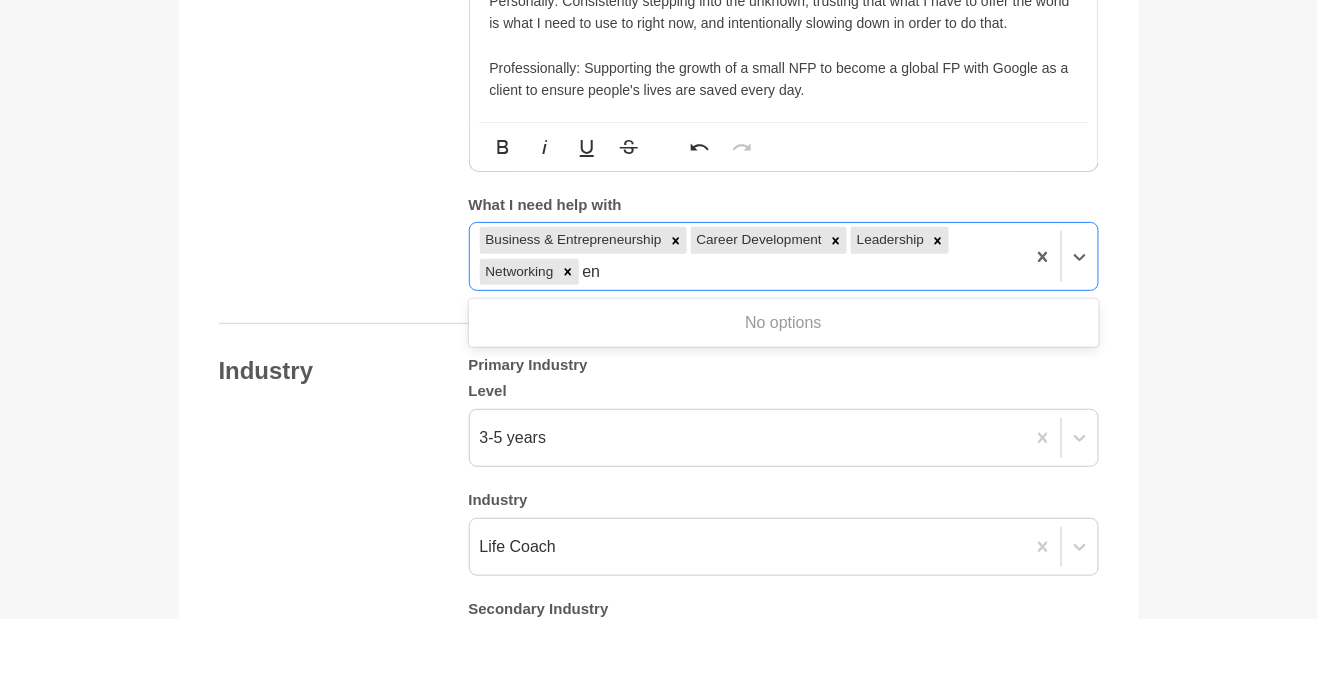 type on "e" 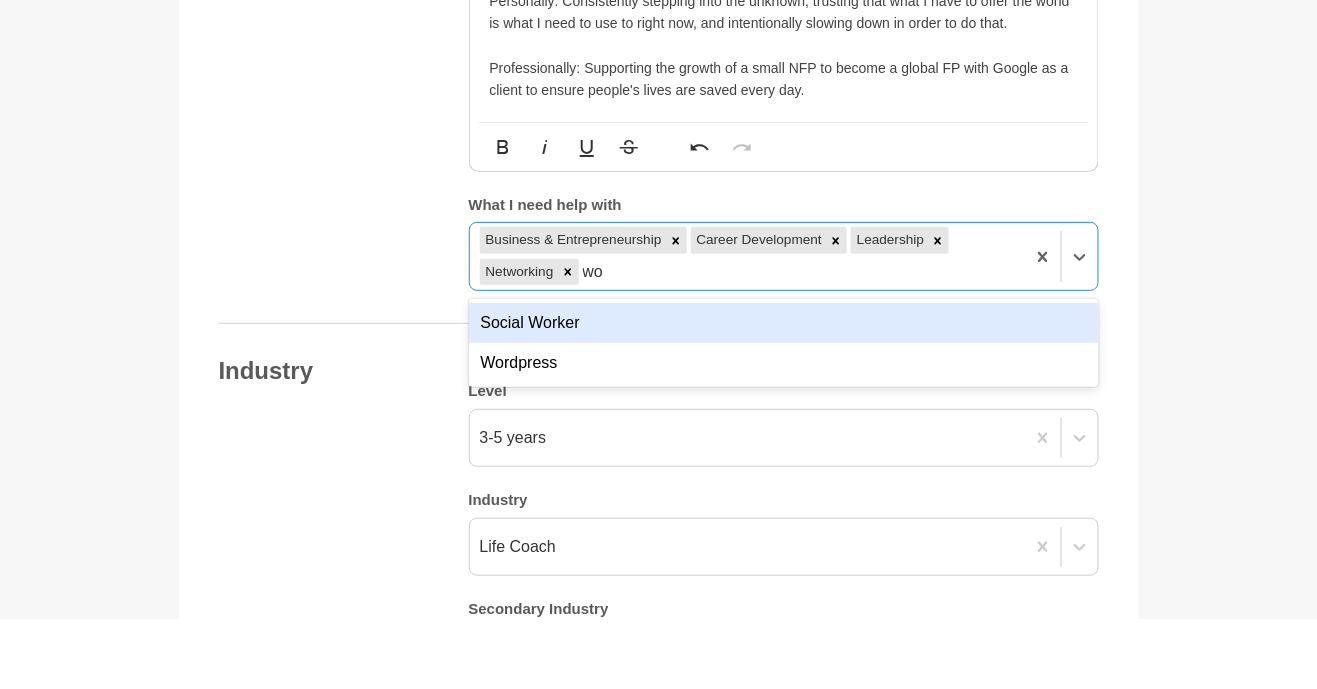 type on "w" 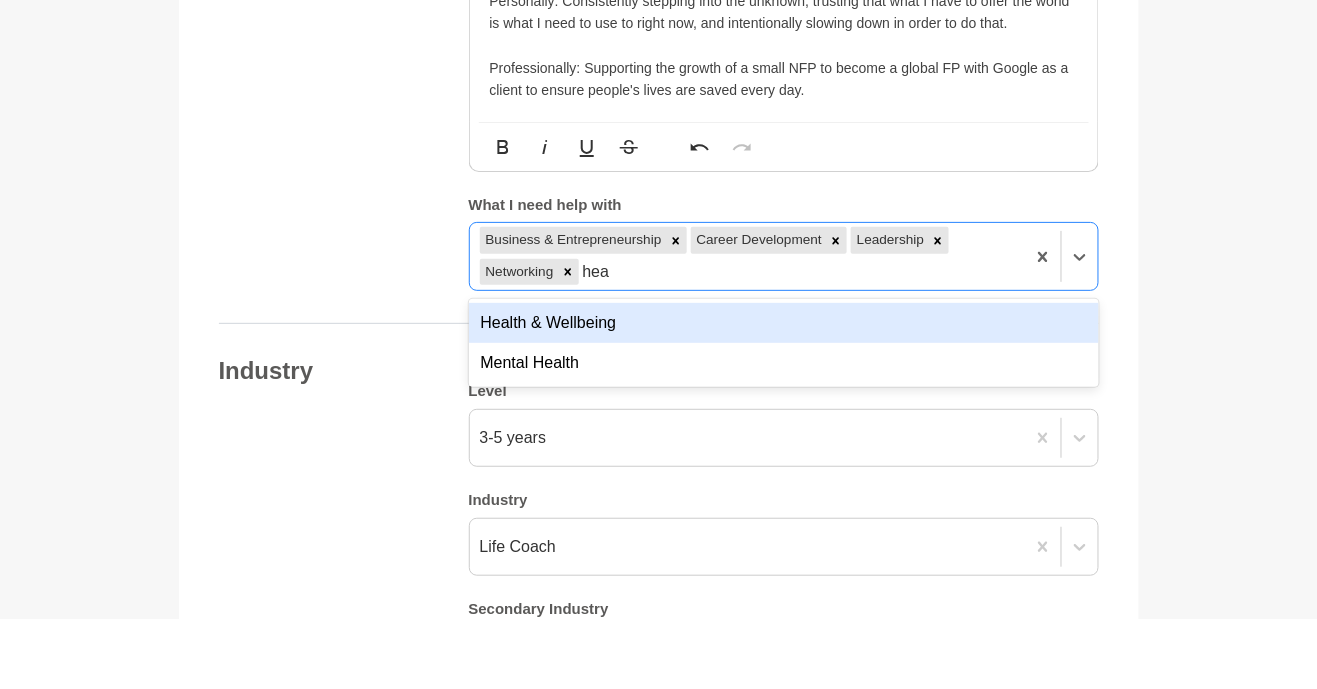 click on "Health & Wellbeing" at bounding box center [784, 394] 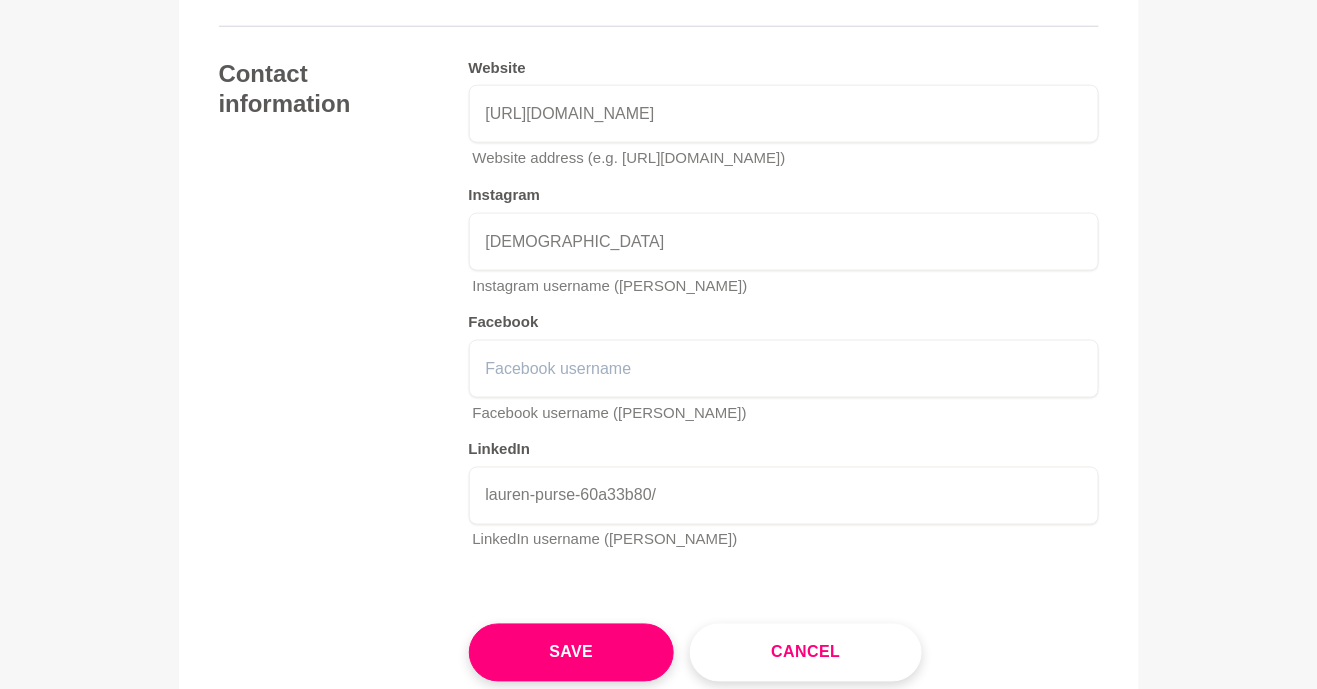 scroll, scrollTop: 4634, scrollLeft: 0, axis: vertical 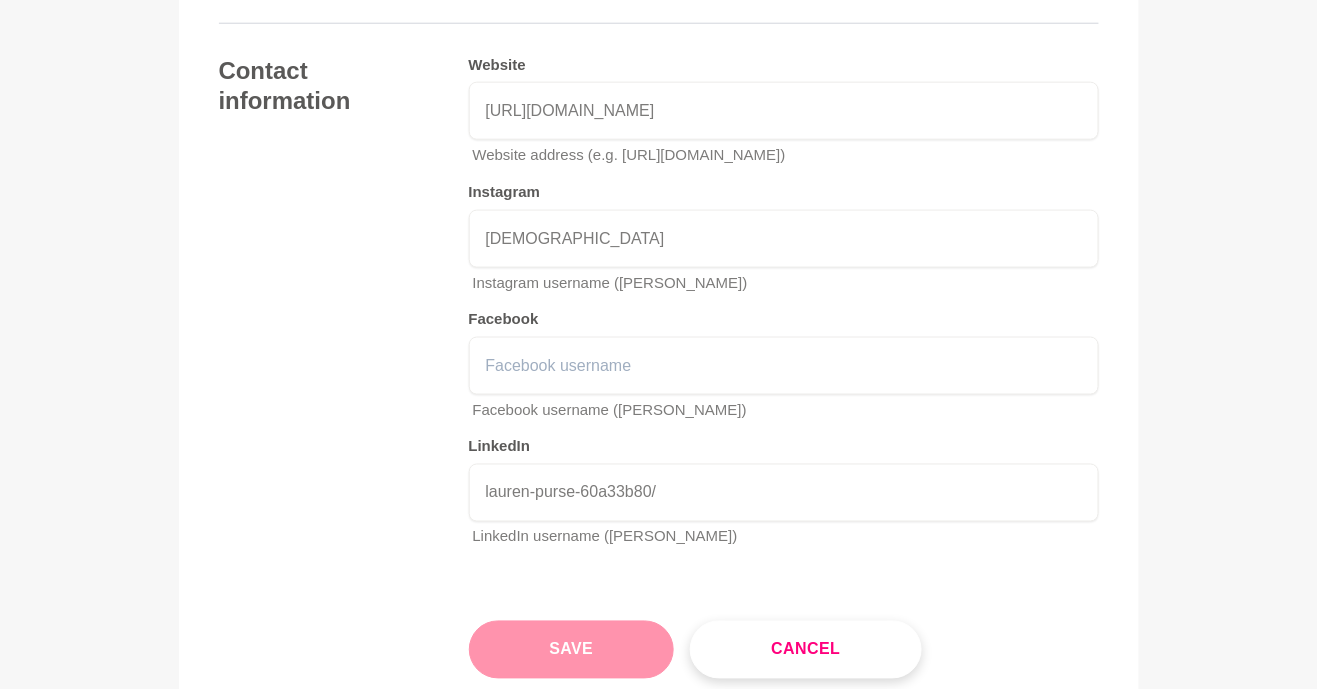 click on "Save" at bounding box center (572, 650) 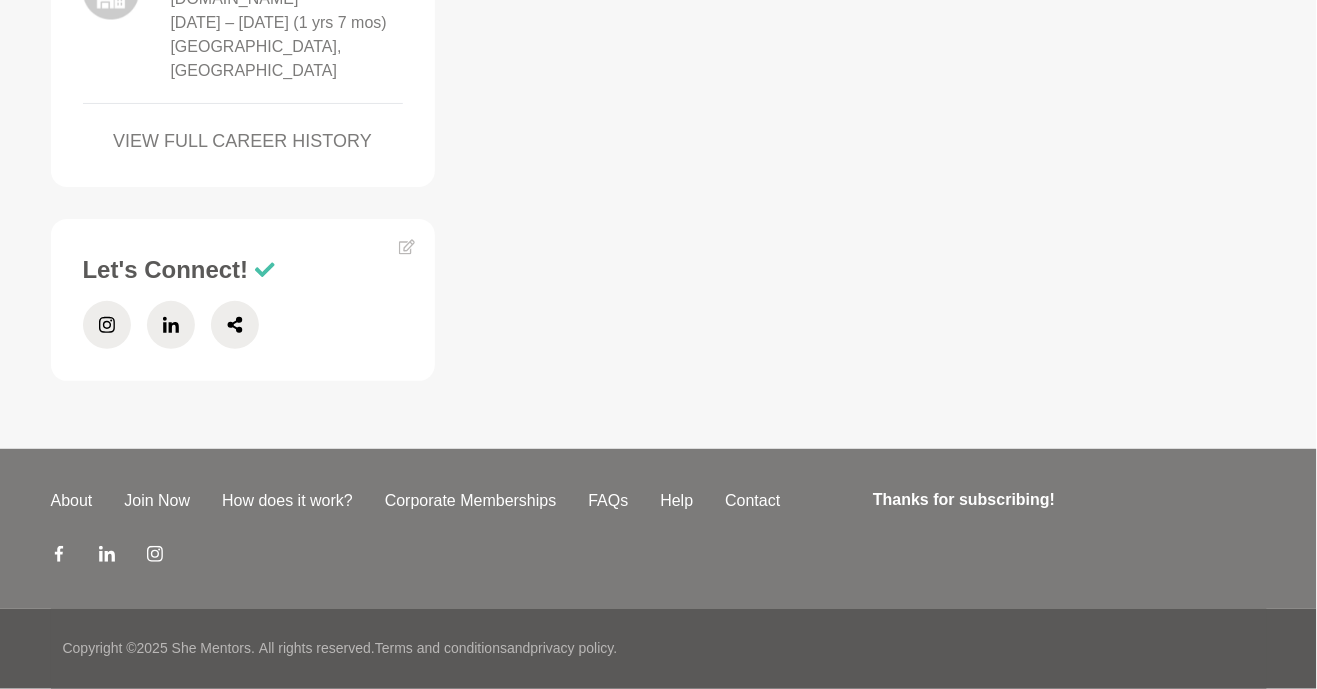 scroll, scrollTop: 0, scrollLeft: 0, axis: both 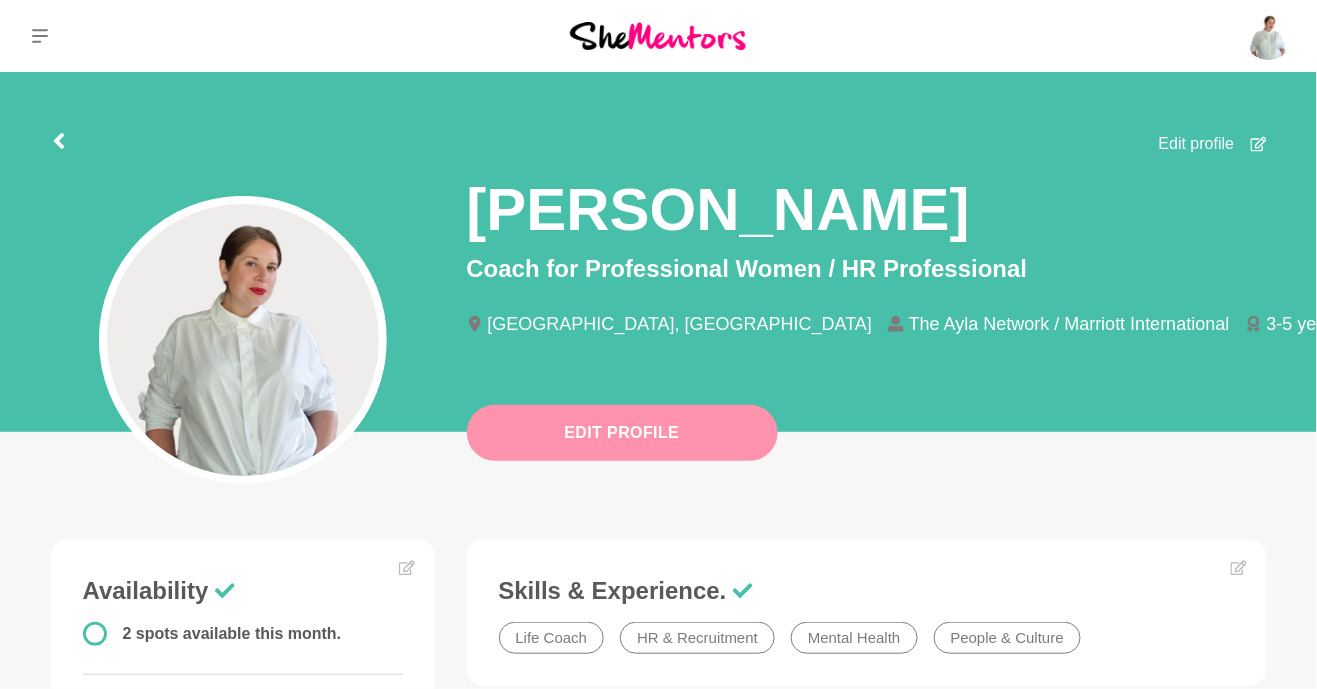 click on "Edit Profile" at bounding box center (622, 433) 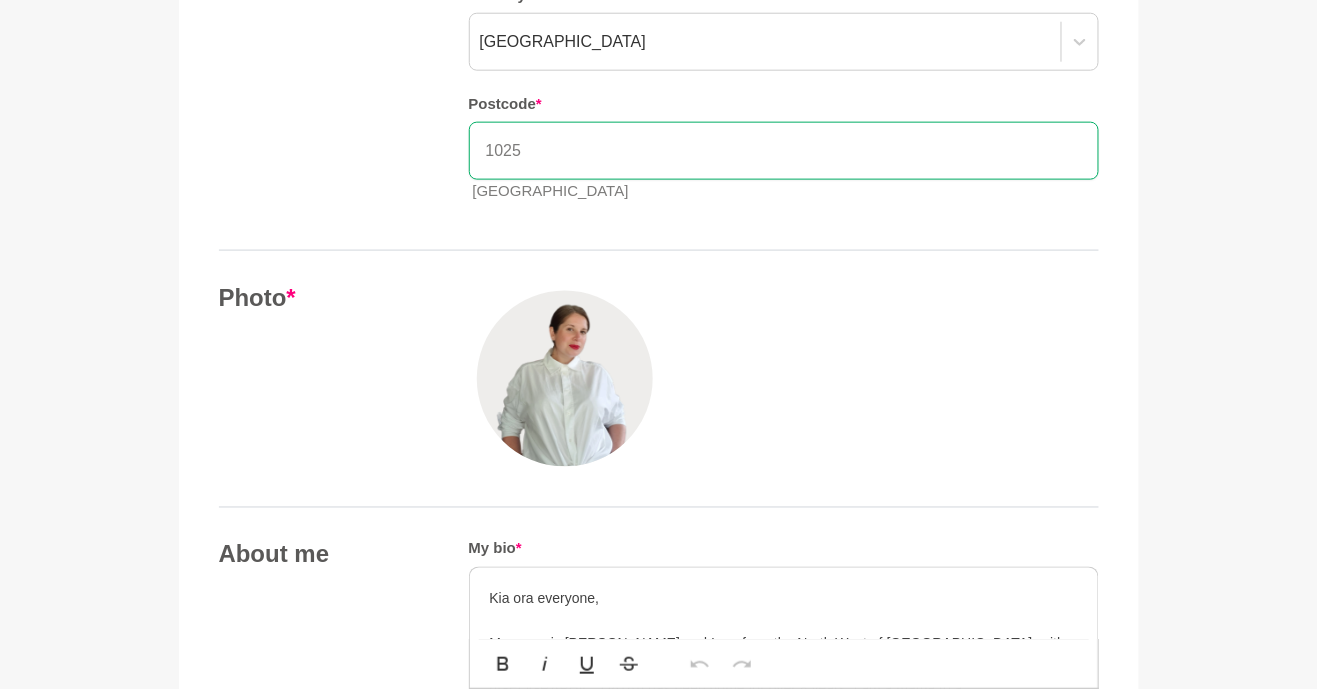 scroll, scrollTop: 591, scrollLeft: 0, axis: vertical 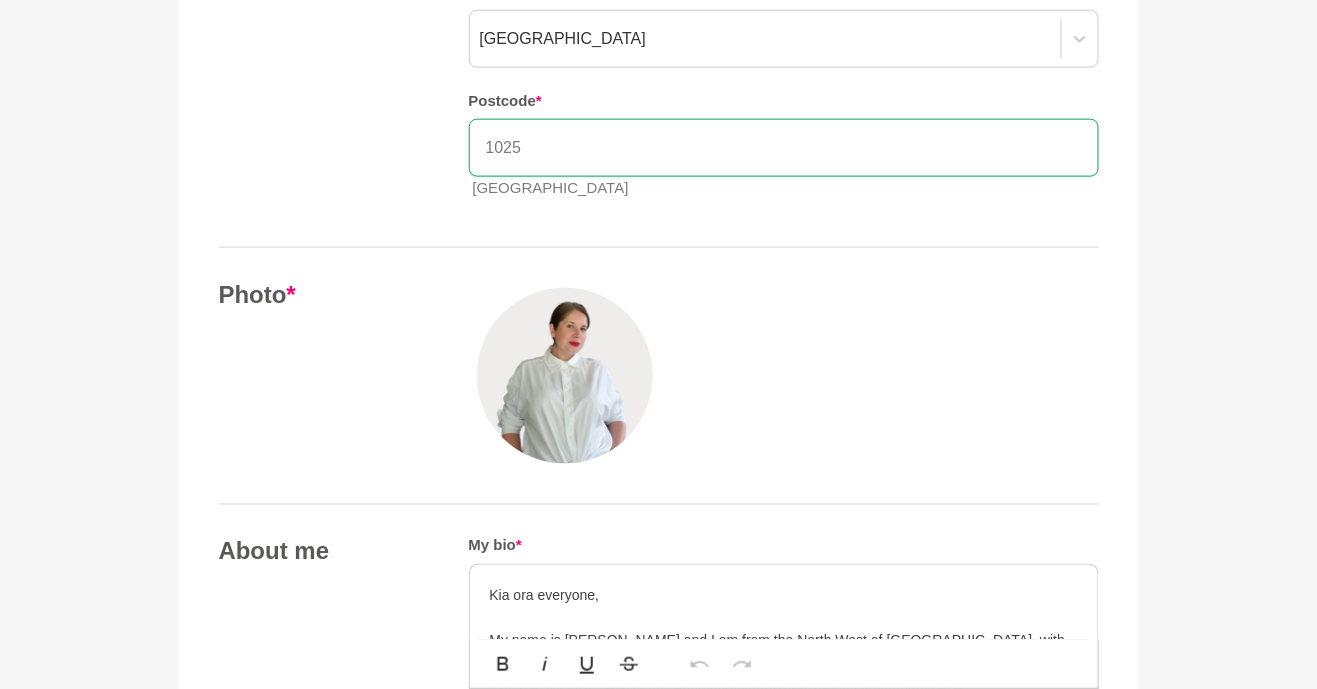 click at bounding box center [565, 376] 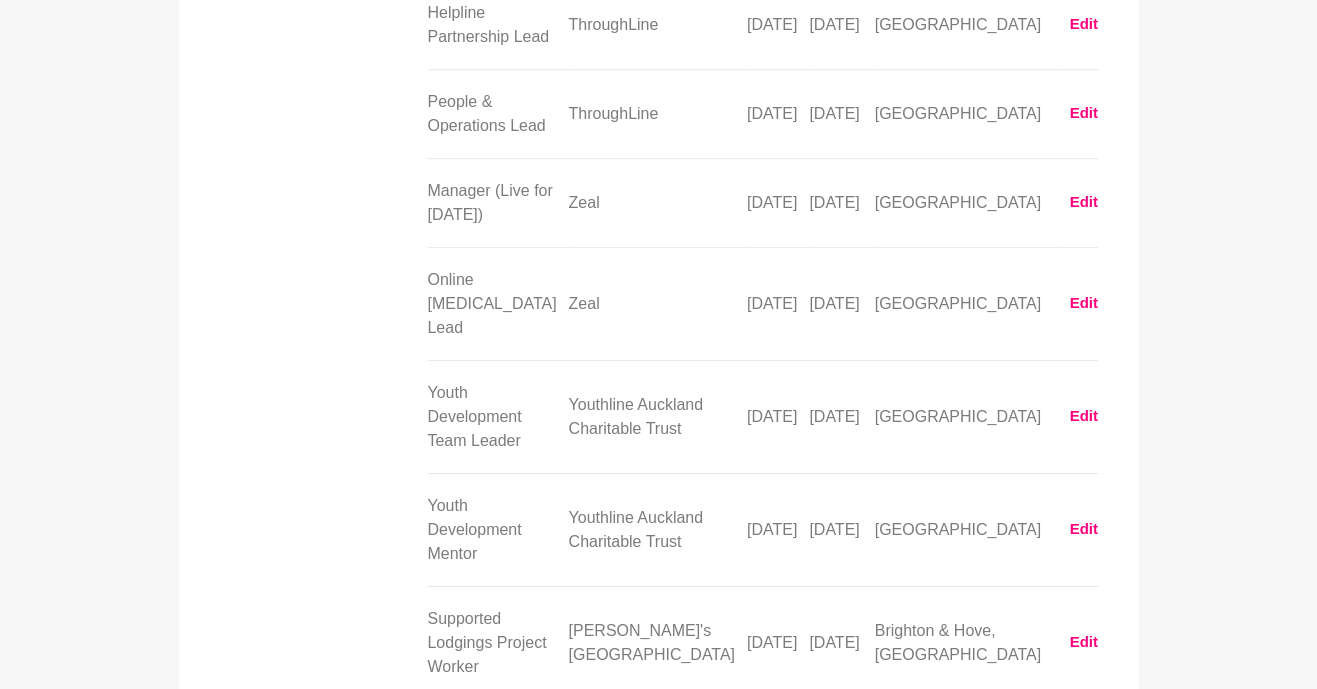 scroll, scrollTop: 4833, scrollLeft: 0, axis: vertical 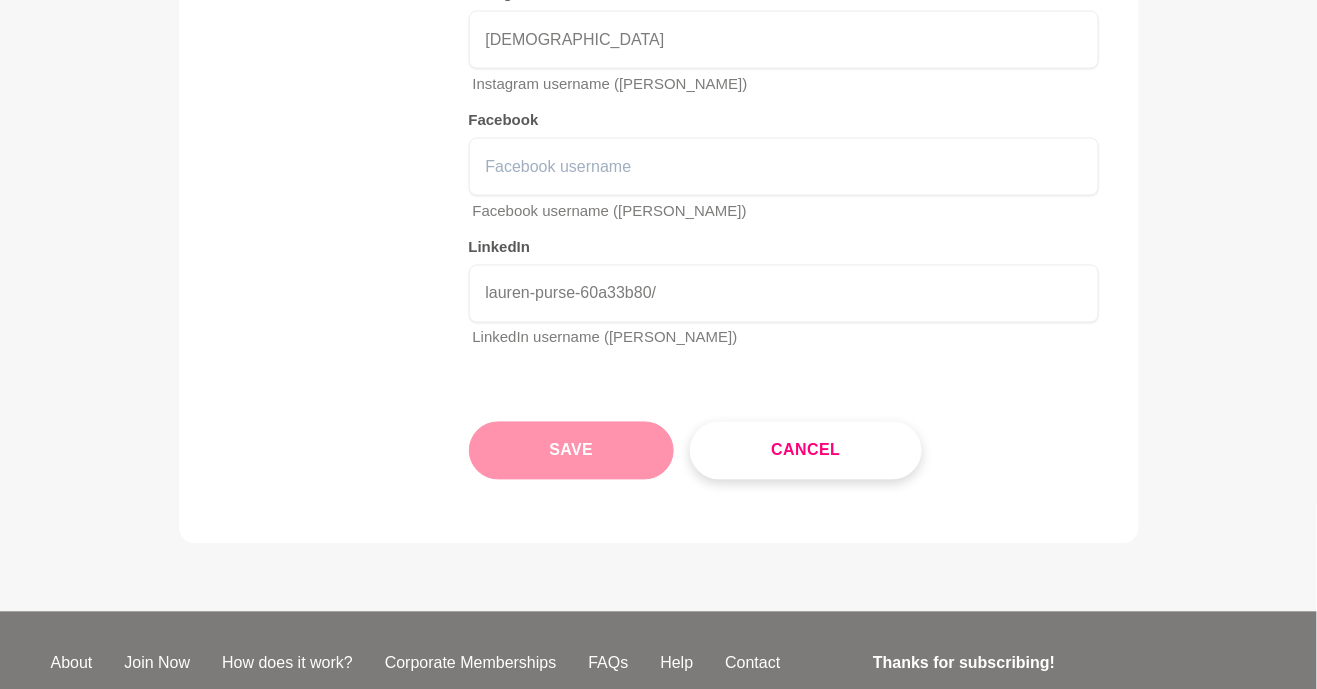 click on "Save" at bounding box center [572, 451] 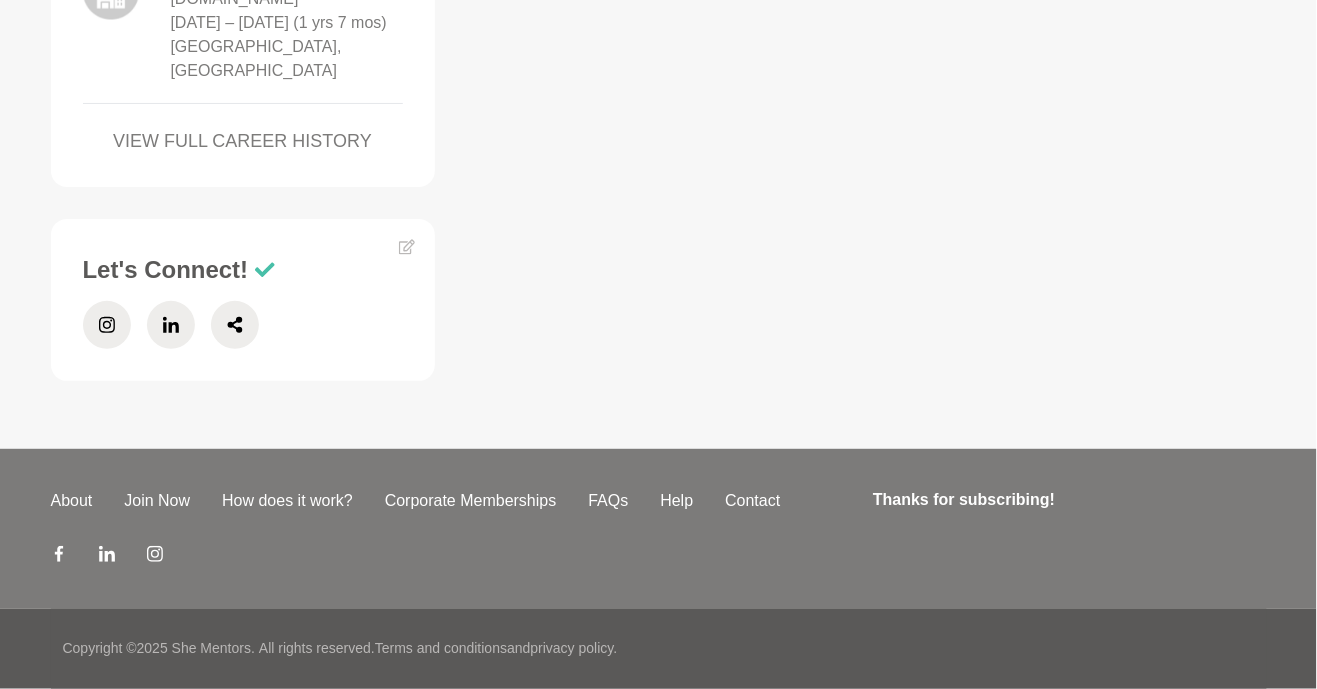 scroll, scrollTop: 0, scrollLeft: 0, axis: both 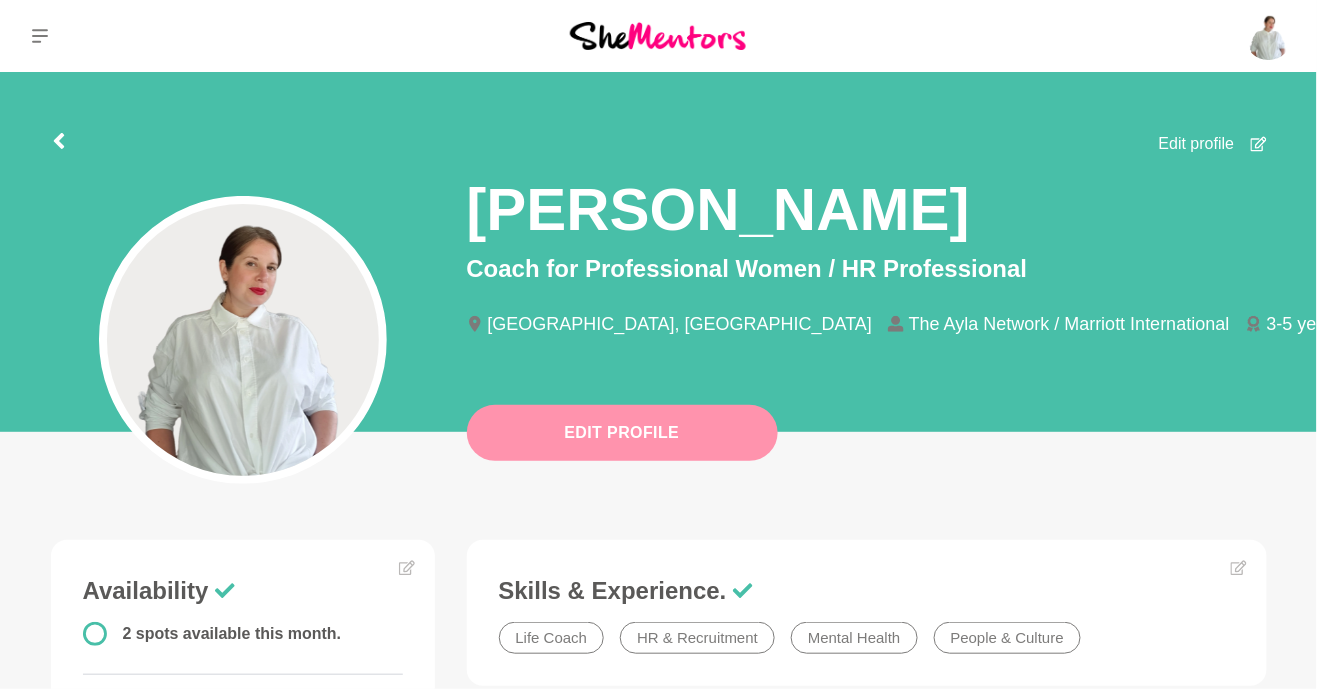 click on "Edit Profile" at bounding box center [622, 433] 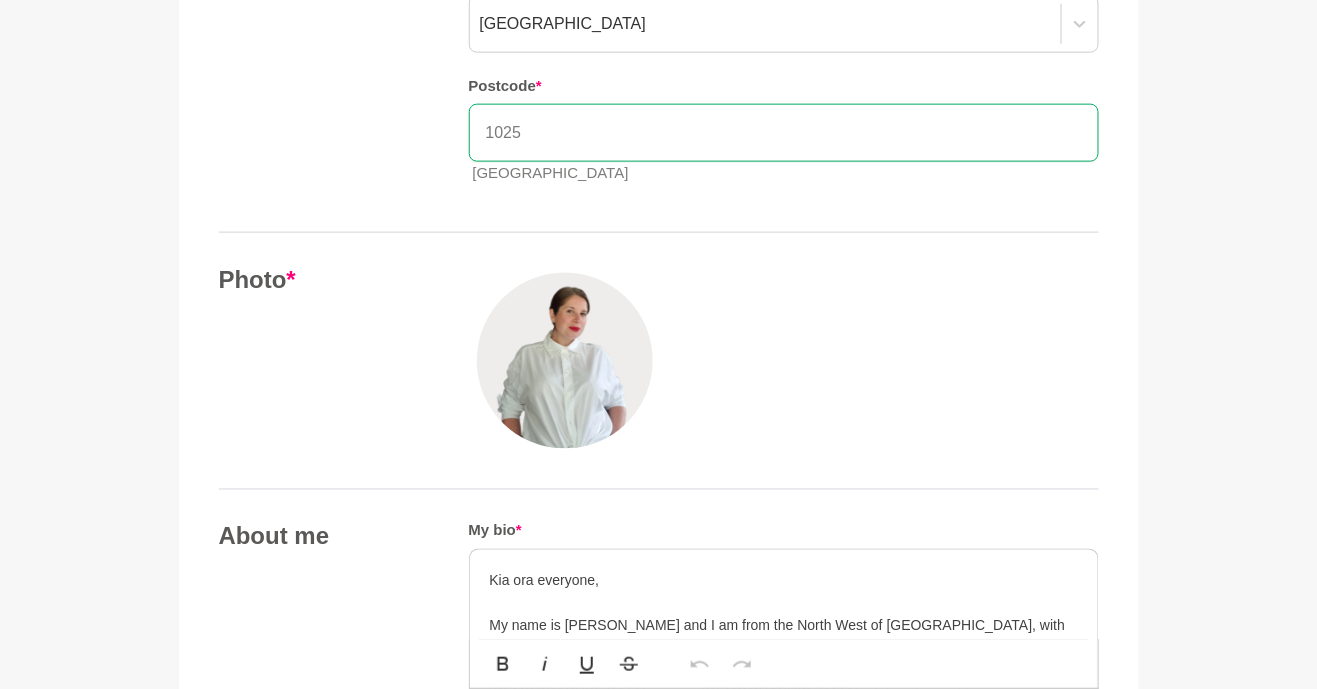 scroll, scrollTop: 612, scrollLeft: 0, axis: vertical 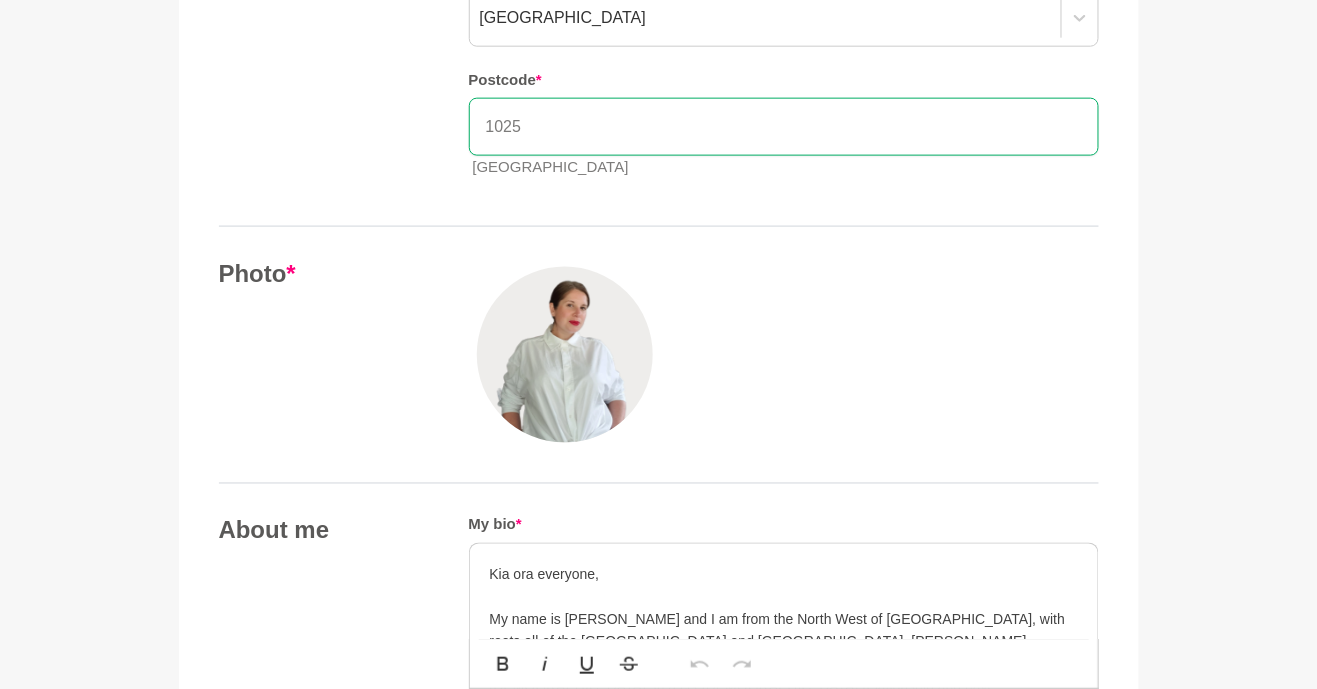 click at bounding box center (565, 355) 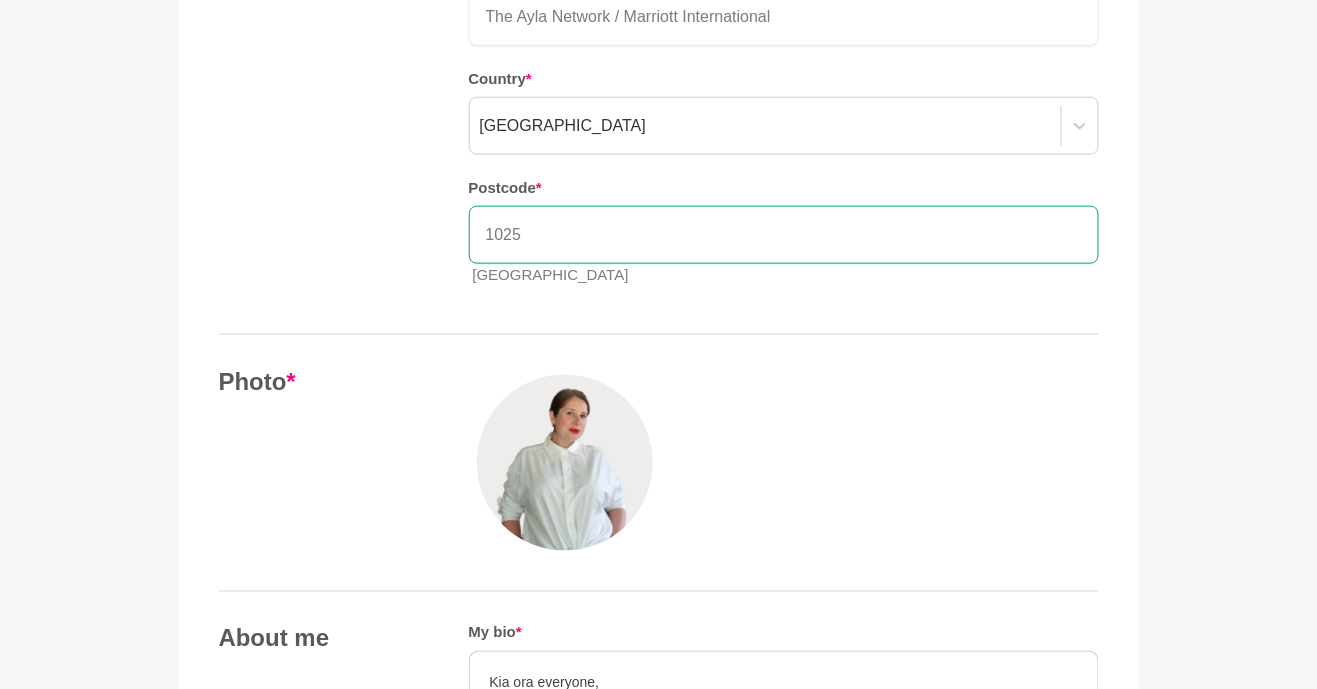 scroll, scrollTop: 0, scrollLeft: 0, axis: both 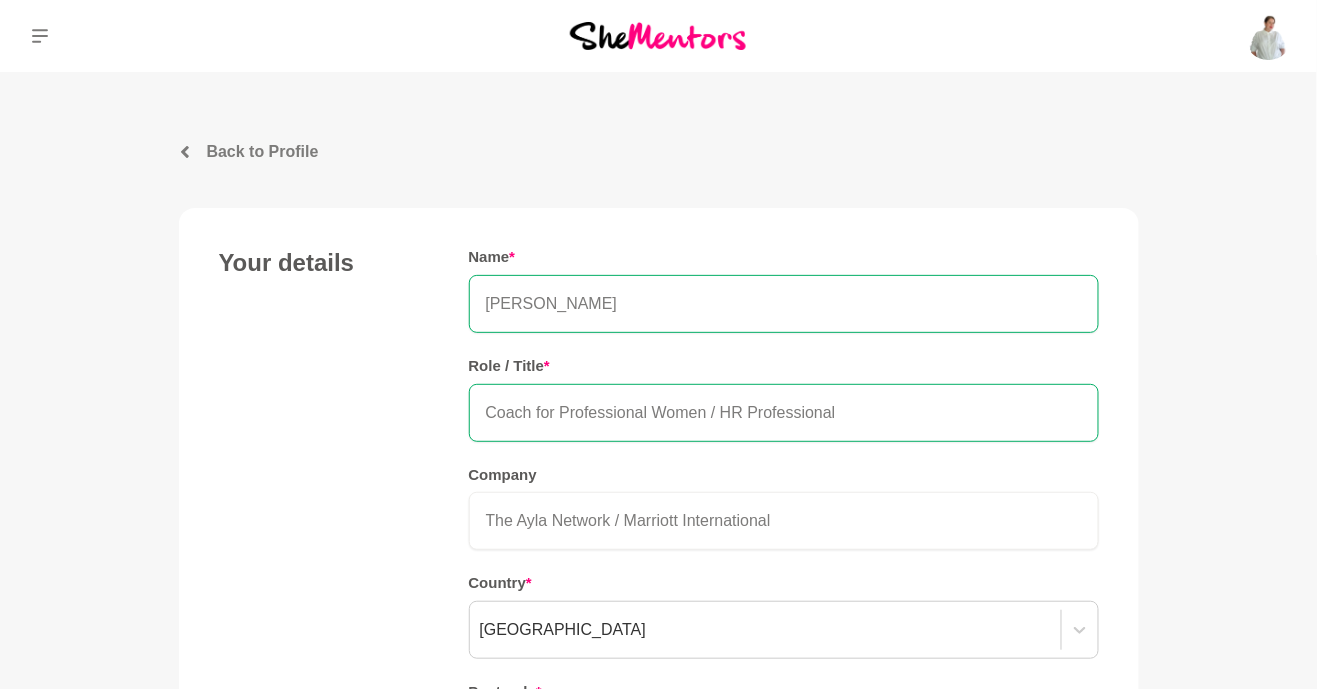 click on "Back to Profile" at bounding box center [659, 152] 